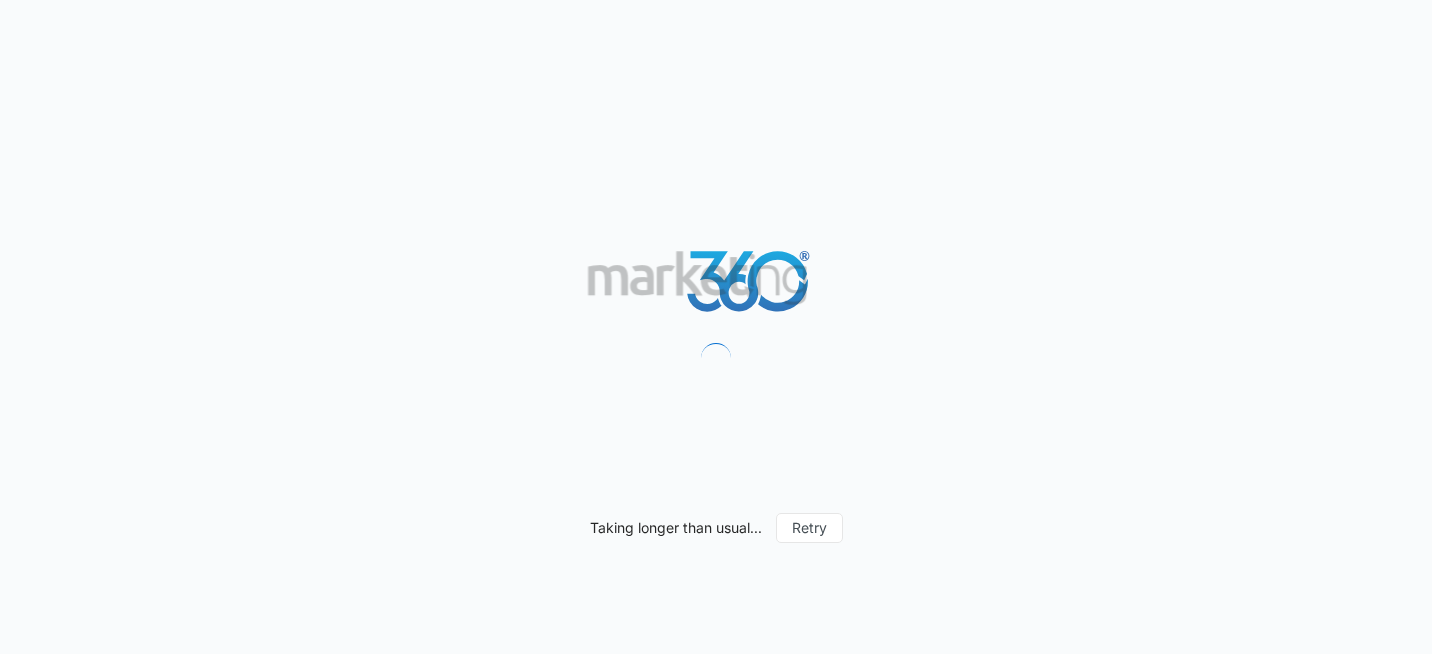 scroll, scrollTop: 0, scrollLeft: 0, axis: both 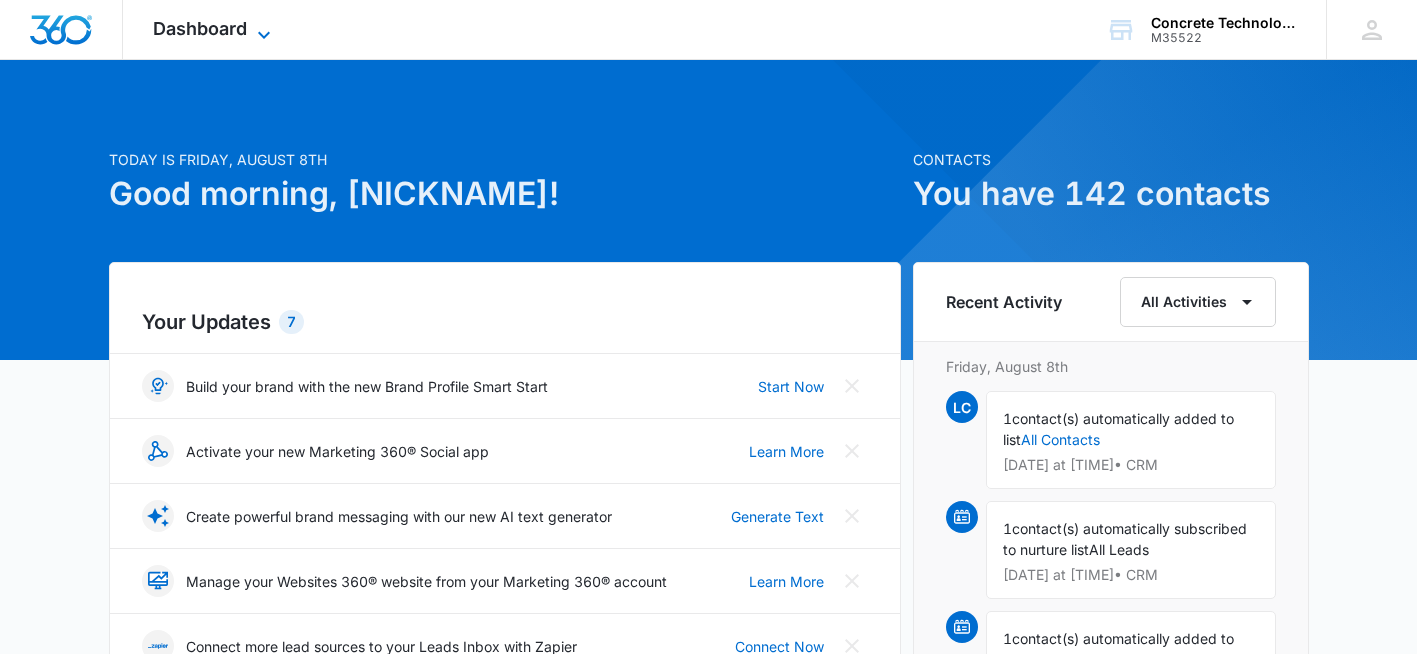 click 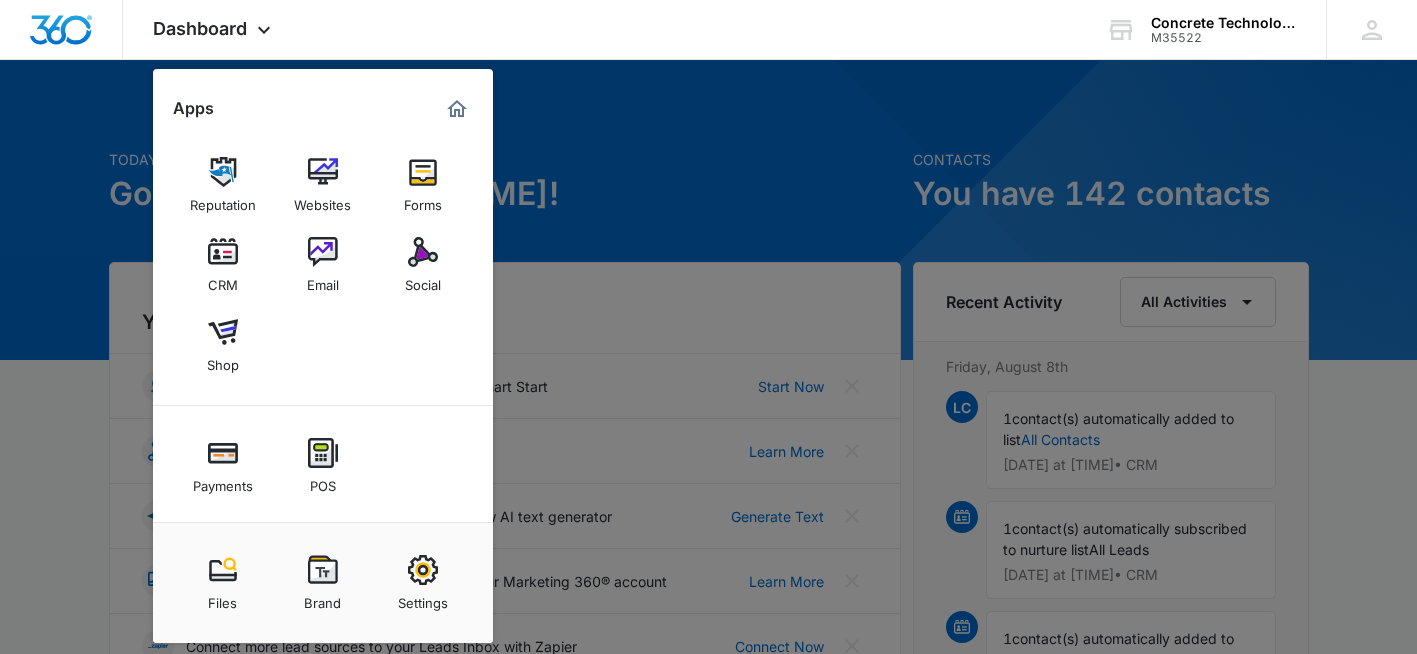 click at bounding box center (223, 252) 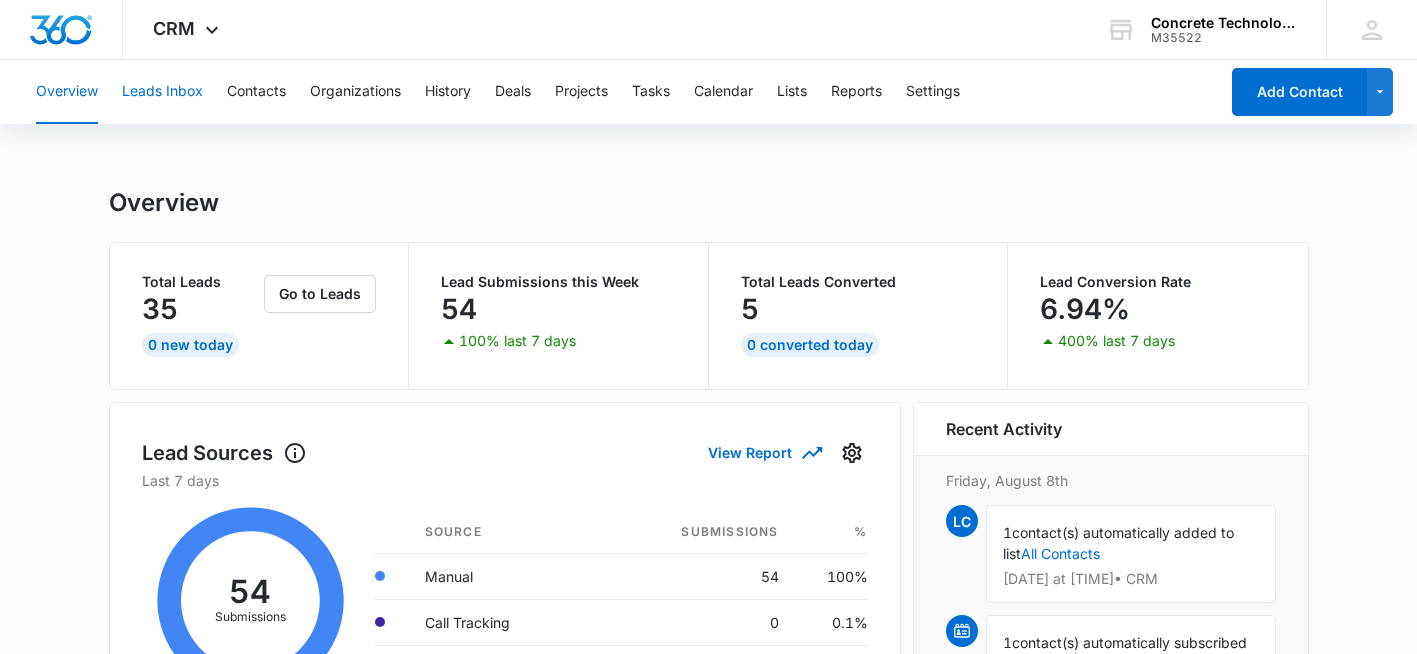 click on "Leads Inbox" at bounding box center [162, 92] 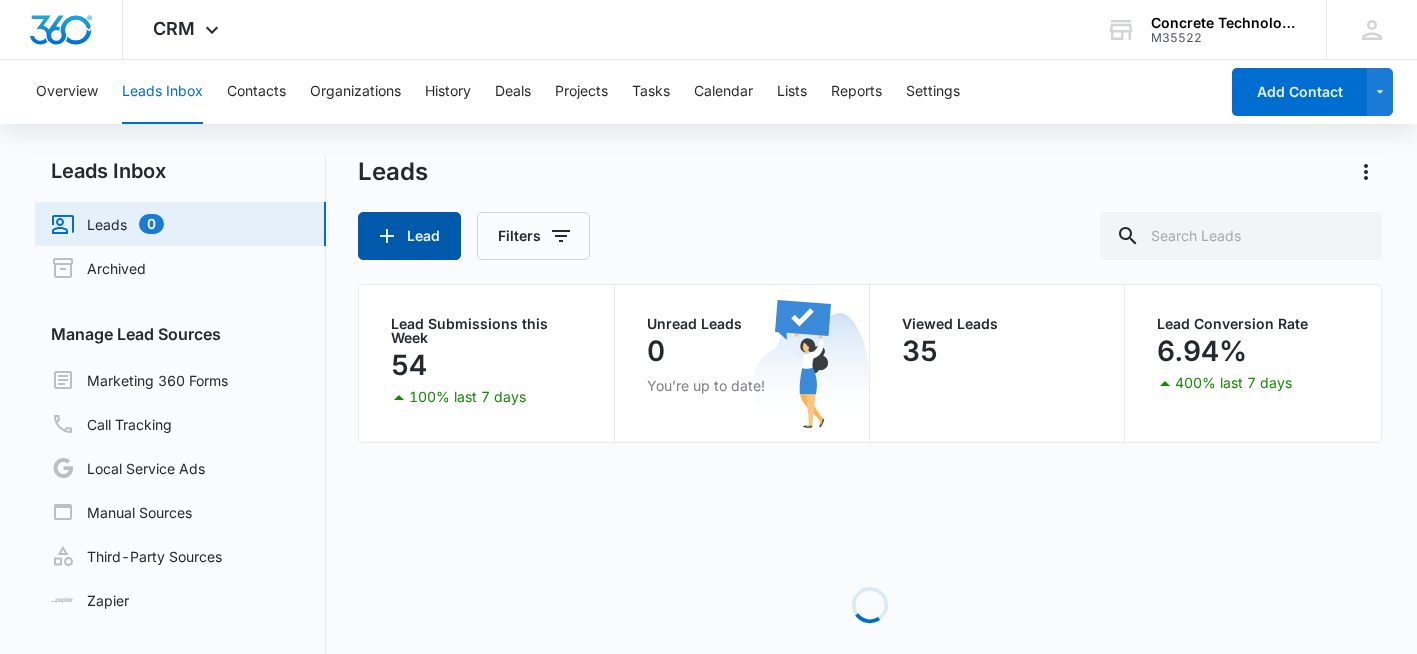 click on "Lead" at bounding box center [409, 236] 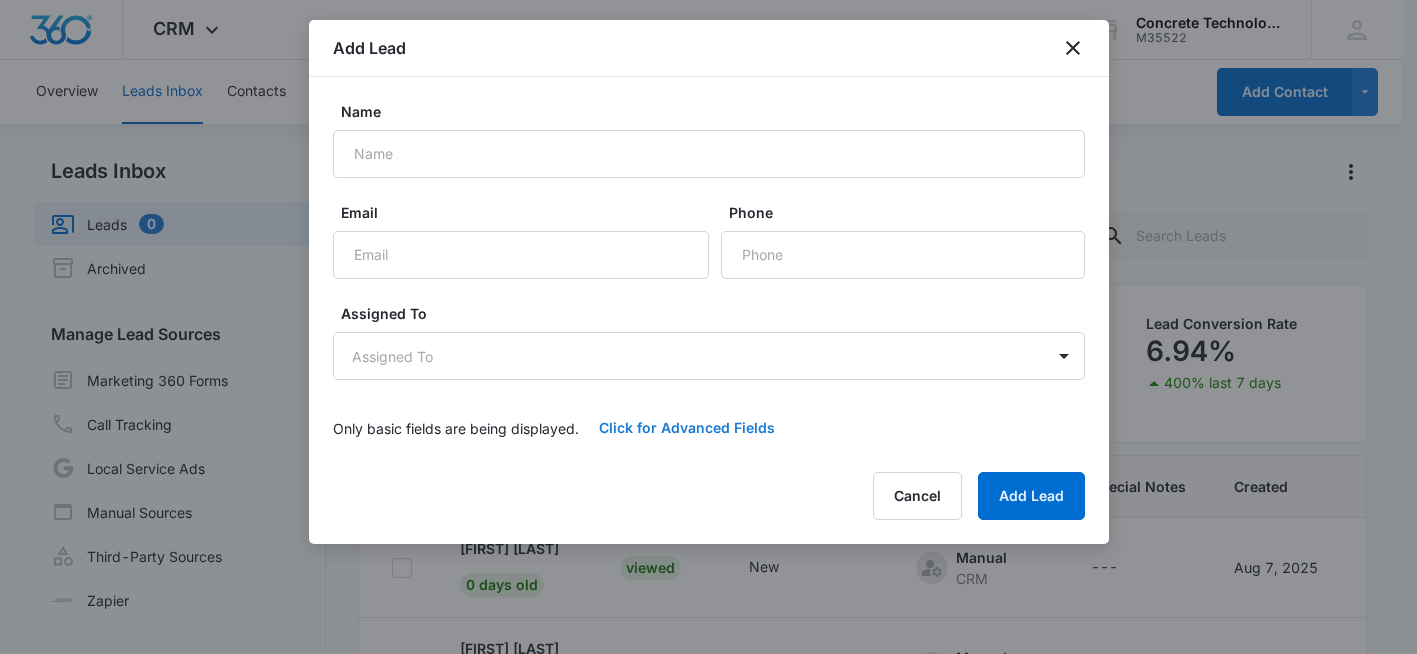 click on "Click for Advanced Fields" at bounding box center [687, 428] 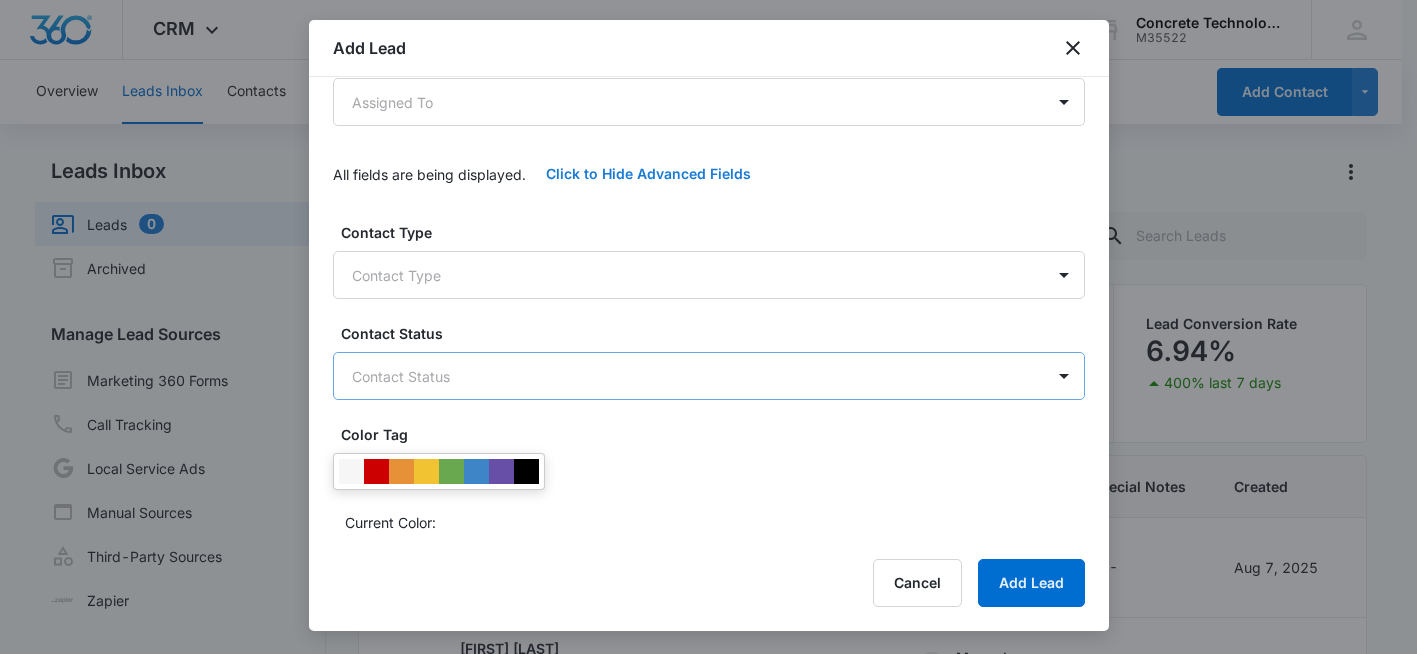 scroll, scrollTop: 300, scrollLeft: 0, axis: vertical 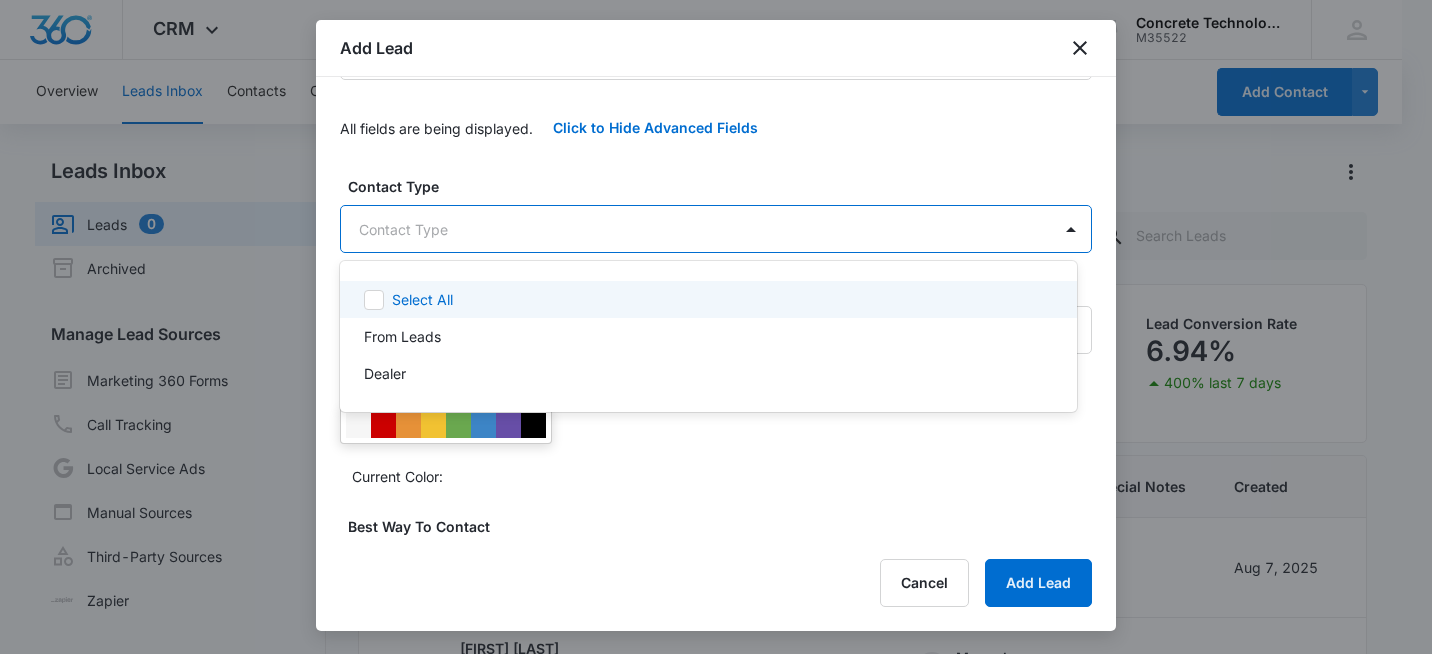 click on "CRM Apps Reputation Websites Forms CRM Email Social Shop Payments POS Content Ads Intelligence Files Brand Settings Concrete Technology M35522 Your Accounts View All sr [NICKNAME] [LAST] [NICKNAME]@[DOMAIN] My Profile Notifications Support Logout Terms & Conditions   •   Privacy Policy Overview Leads Inbox Contacts Organizations History Deals Projects Tasks Calendar Lists Reports Settings Add Contact Leads Inbox Leads 0 Archived Manage Lead Sources Marketing 360 Forms Call Tracking Local Service Ads Manual Sources Third-Party Sources Zapier Leads Lead Filters Lead Submissions this Week 54 100% last 7 days Unread Leads 0 You’re up to date! Viewed Leads 35 Lead Conversion Rate 6.94% 400% last 7 days Lead Name Lead Status Qualifying Status Source Special Notes Created Assigned To       [FIRST] [LAST] 0 days old Viewed New Manual CRM --- Aug 7, 2025 [FIRST] [LAST] [FIRST] [LAST] 0 days old Viewed New Manual CRM --- Aug 7, 2025 [FIRST] [LAST] [FIRST] [LAST] 0 days old Viewed In Progress Manual CRM --- Aug 7, 2025" at bounding box center (716, 327) 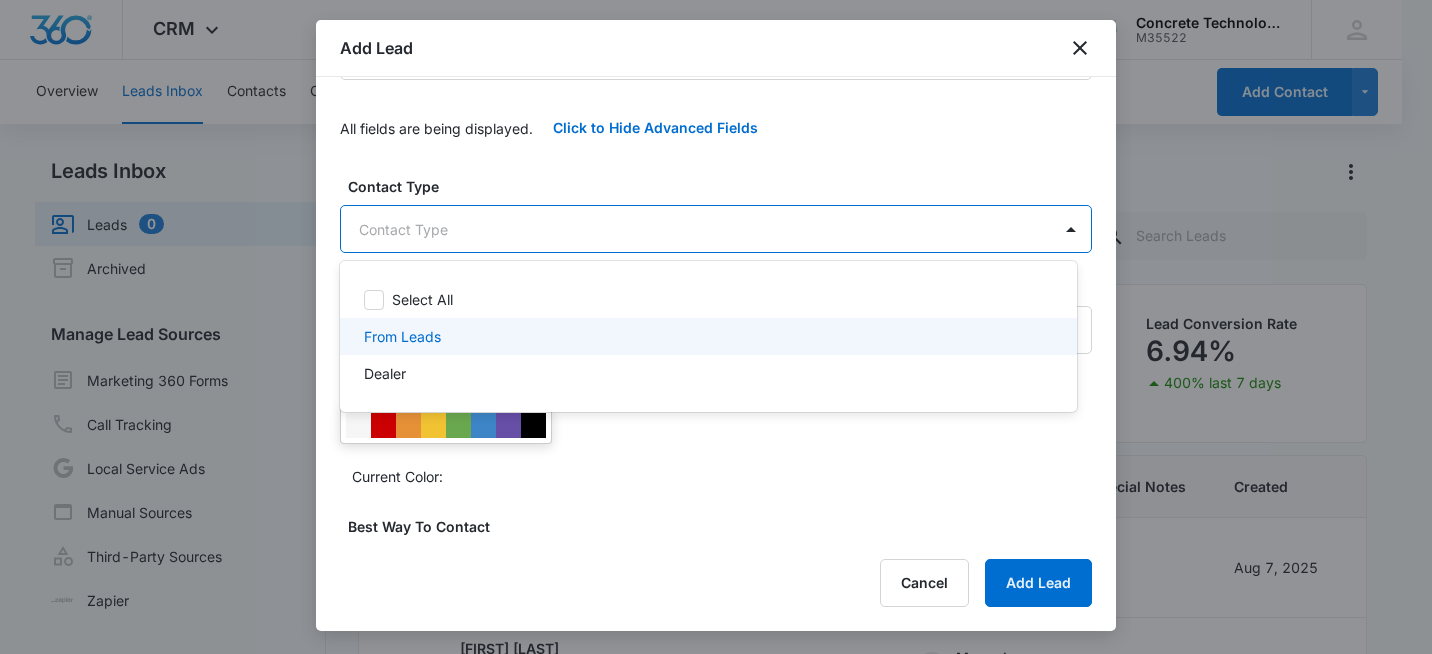 click on "From Leads" at bounding box center [706, 336] 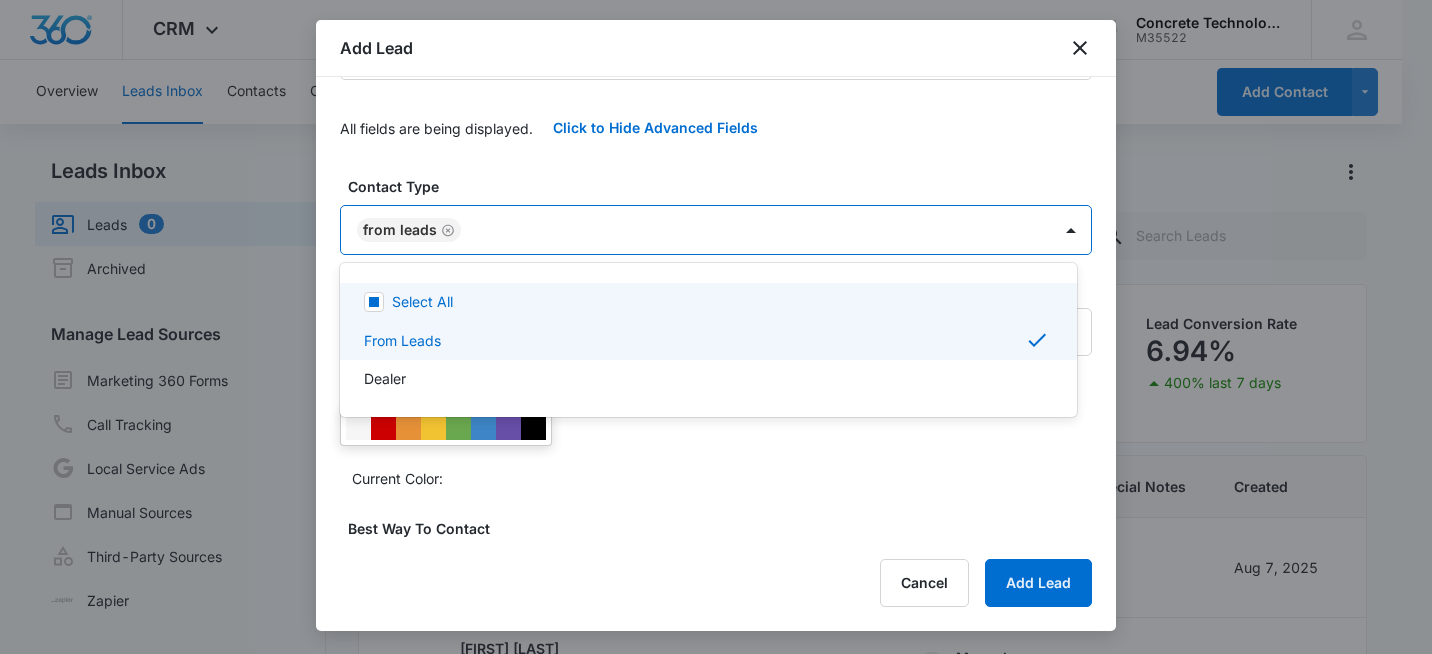 click at bounding box center (716, 327) 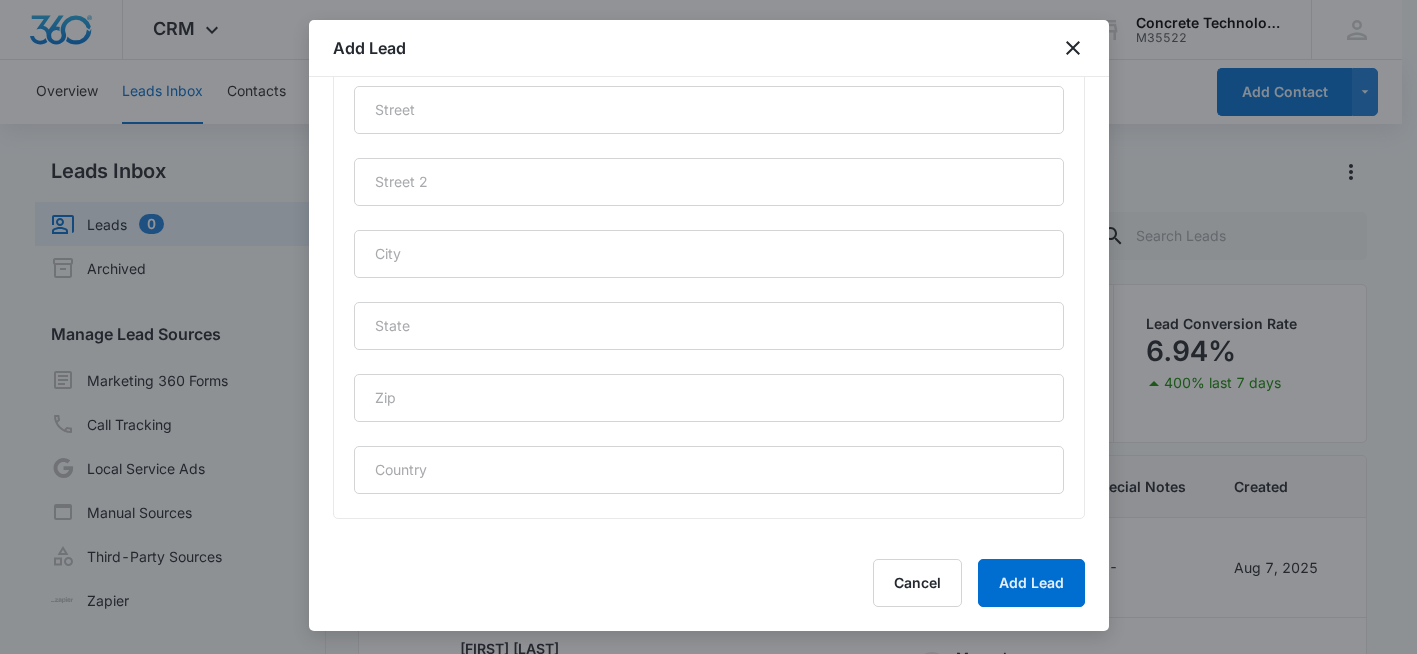 scroll, scrollTop: 992, scrollLeft: 0, axis: vertical 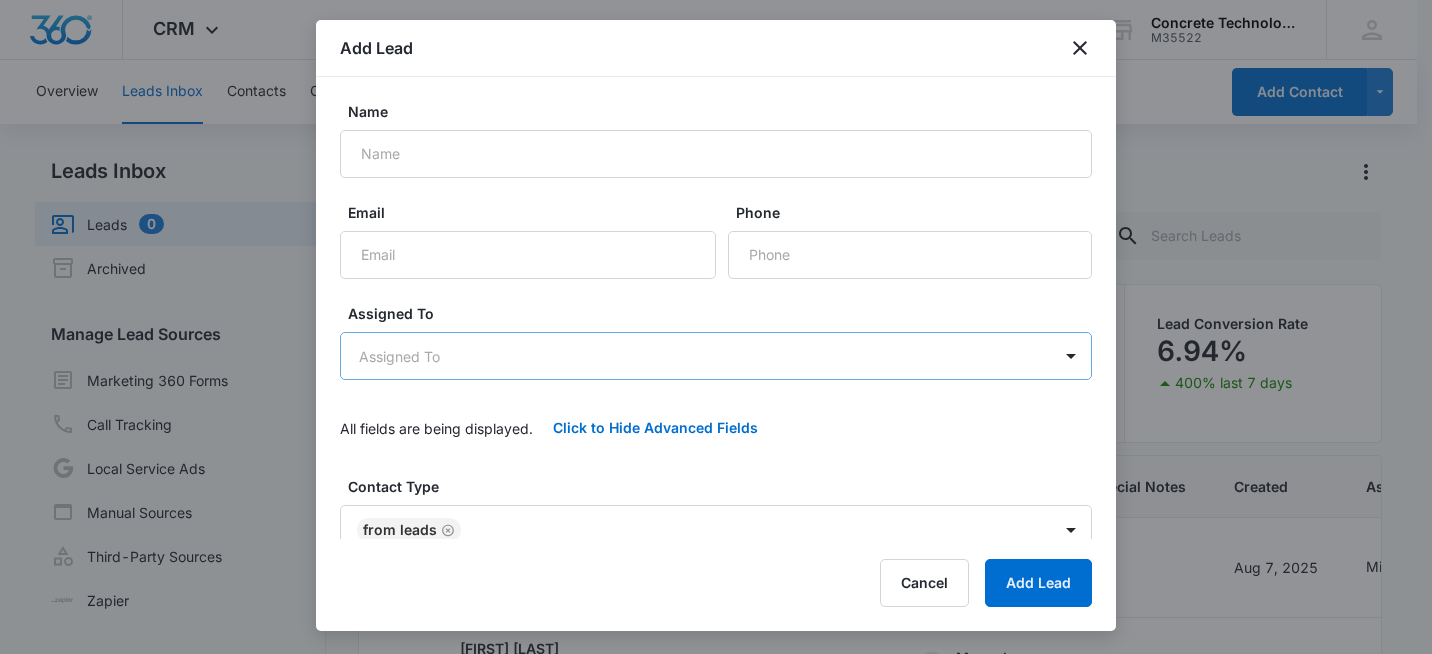 click on "CRM Apps Reputation Websites Forms CRM Email Social Shop Payments POS Content Ads Intelligence Files Brand Settings Concrete Technology M35522 Your Accounts View All sr [NICKNAME] [LAST] [NICKNAME]@[DOMAIN] My Profile Notifications Support Logout Terms & Conditions   •   Privacy Policy Overview Leads Inbox Contacts Organizations History Deals Projects Tasks Calendar Lists Reports Settings Add Contact Leads Inbox Leads 0 Archived Manage Lead Sources Marketing 360 Forms Call Tracking Local Service Ads Manual Sources Third-Party Sources Zapier Leads Lead Filters Lead Submissions this Week 54 100% last 7 days Unread Leads 0 You’re up to date! Viewed Leads 35 Lead Conversion Rate 6.94% 400% last 7 days Lead Name Lead Status Qualifying Status Source Special Notes Created Assigned To       [FIRST] [LAST] 0 days old Viewed New Manual CRM --- Aug 7, 2025 [FIRST] [LAST] [FIRST] [LAST] 0 days old Viewed New Manual CRM --- Aug 7, 2025 [FIRST] [LAST] [FIRST] [LAST] 0 days old Viewed In Progress Manual CRM --- Aug 7, 2025" at bounding box center [716, 411] 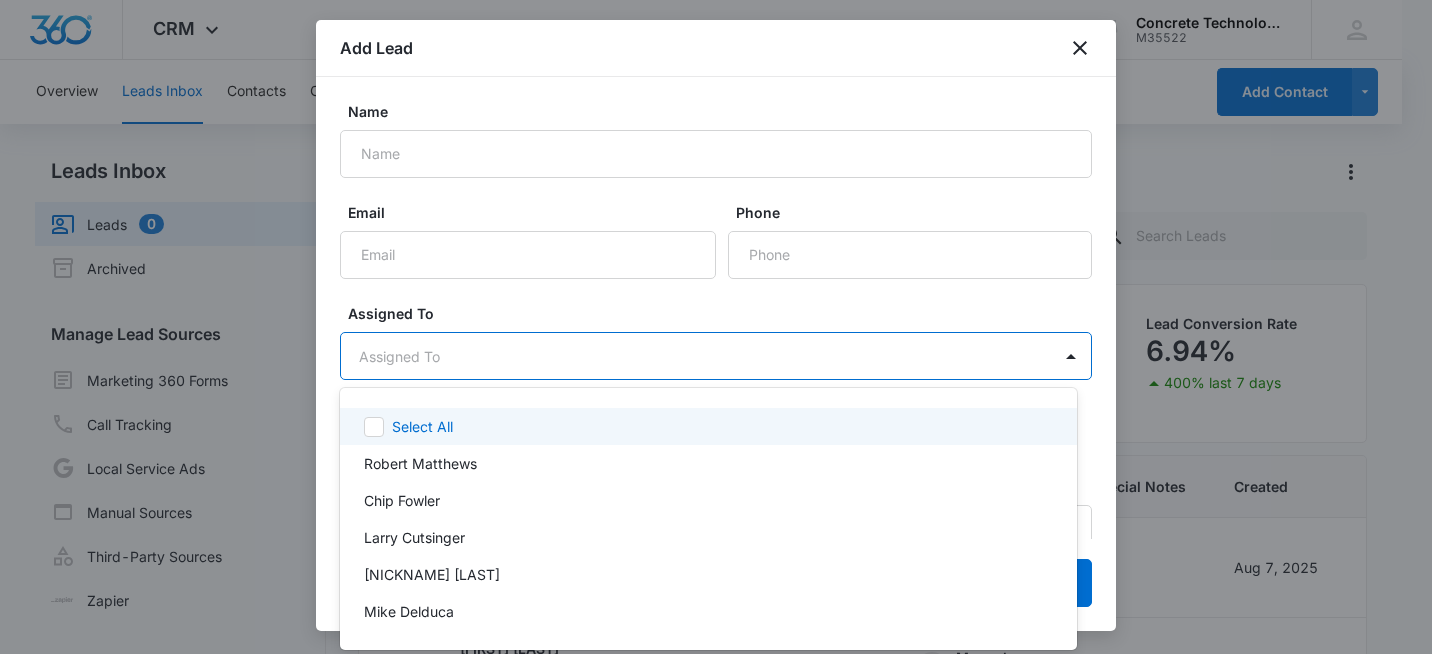 click at bounding box center [716, 327] 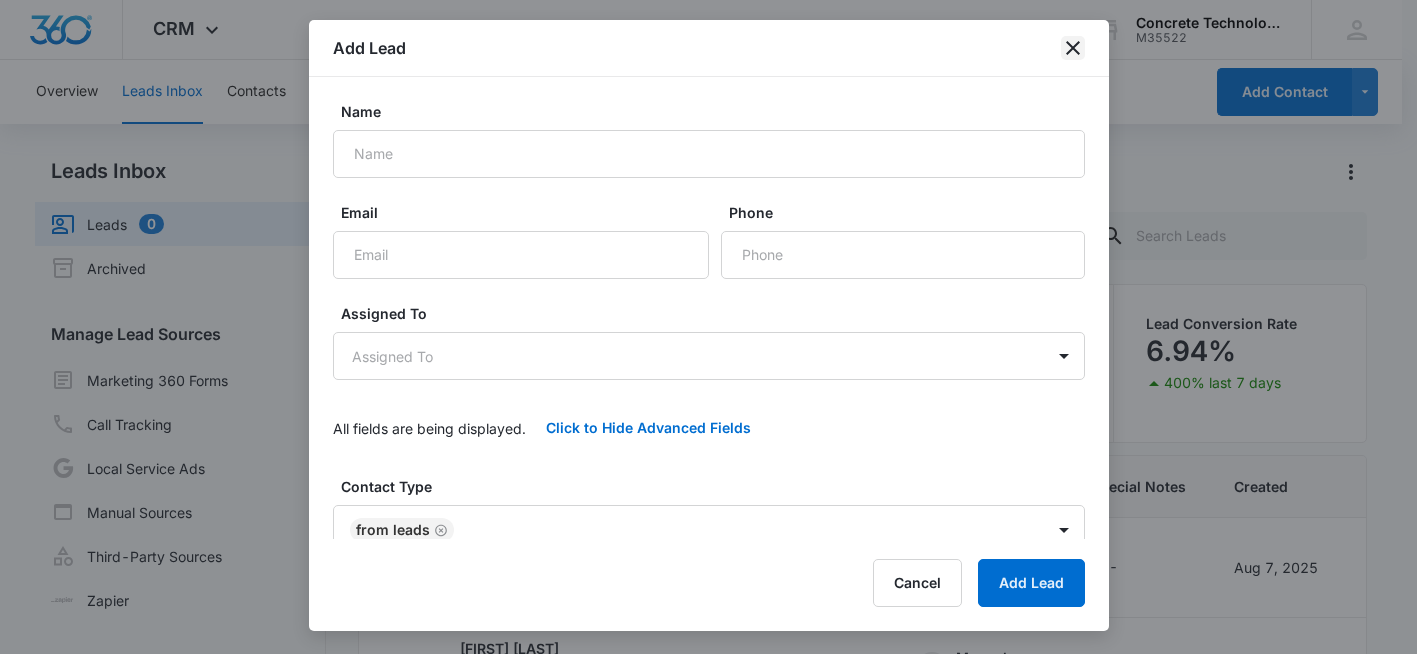 click 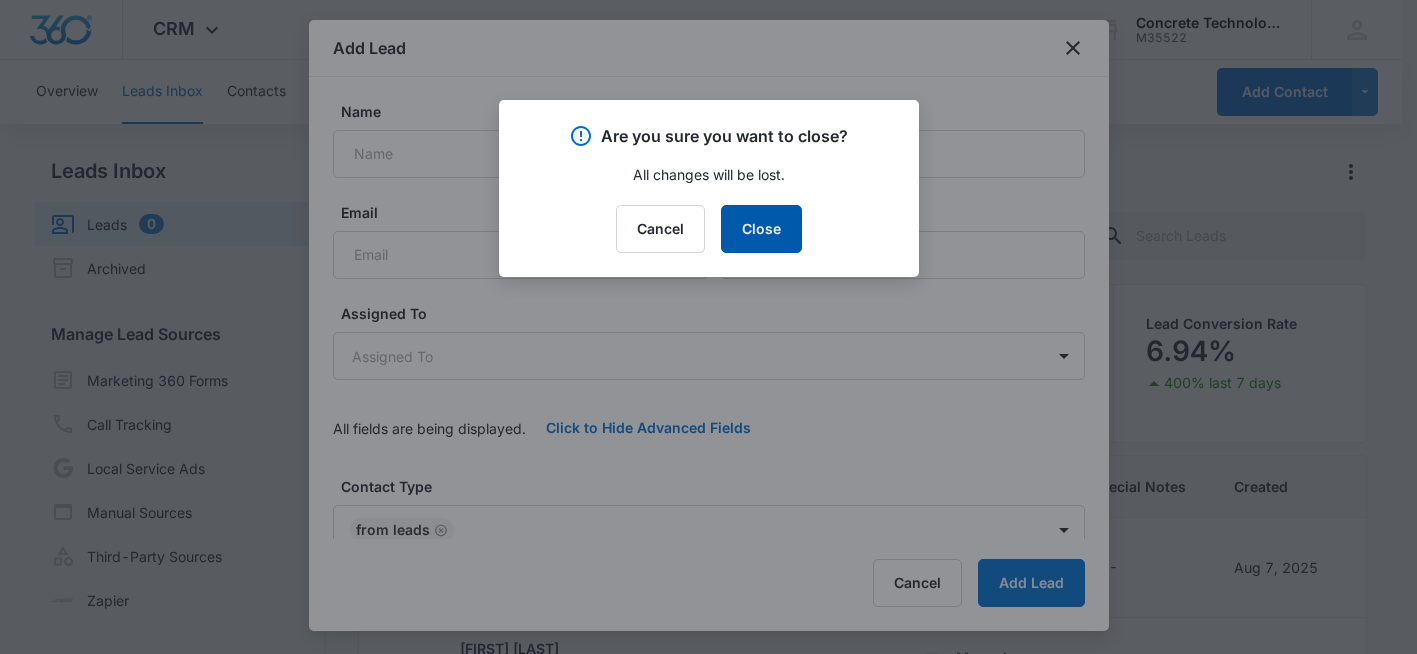 click on "Close" at bounding box center [761, 229] 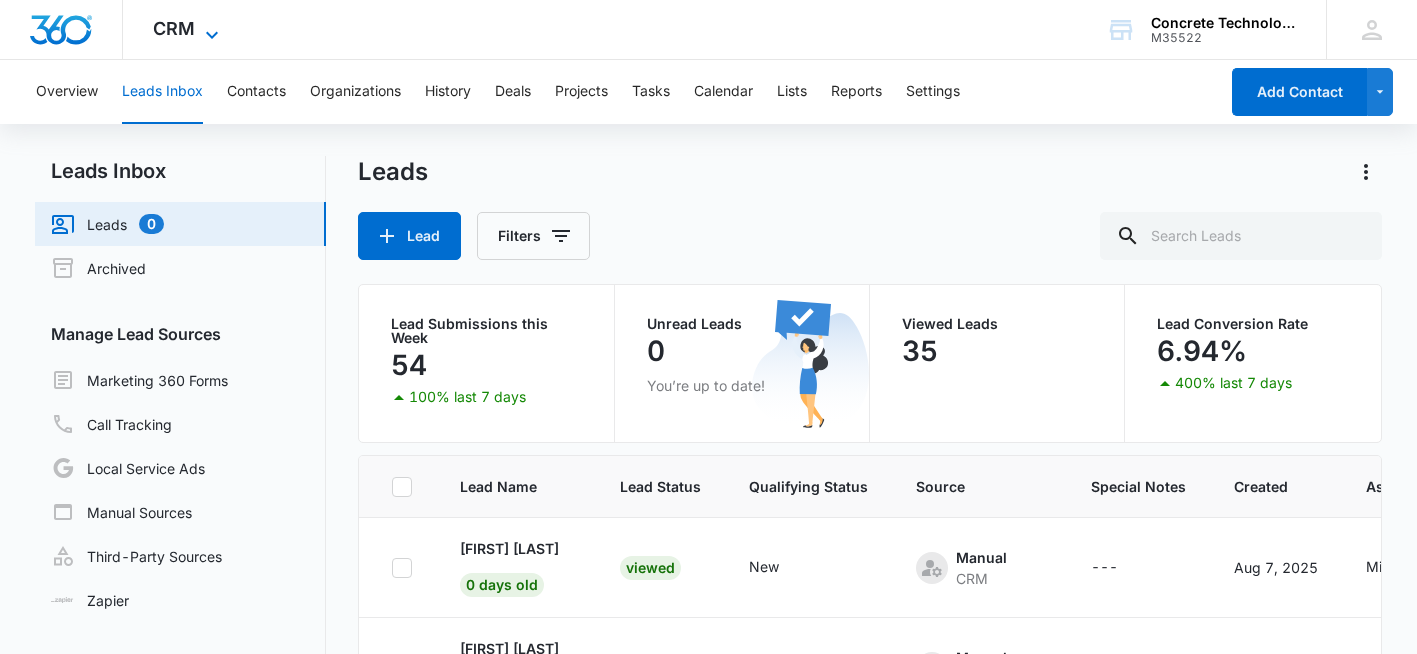 click 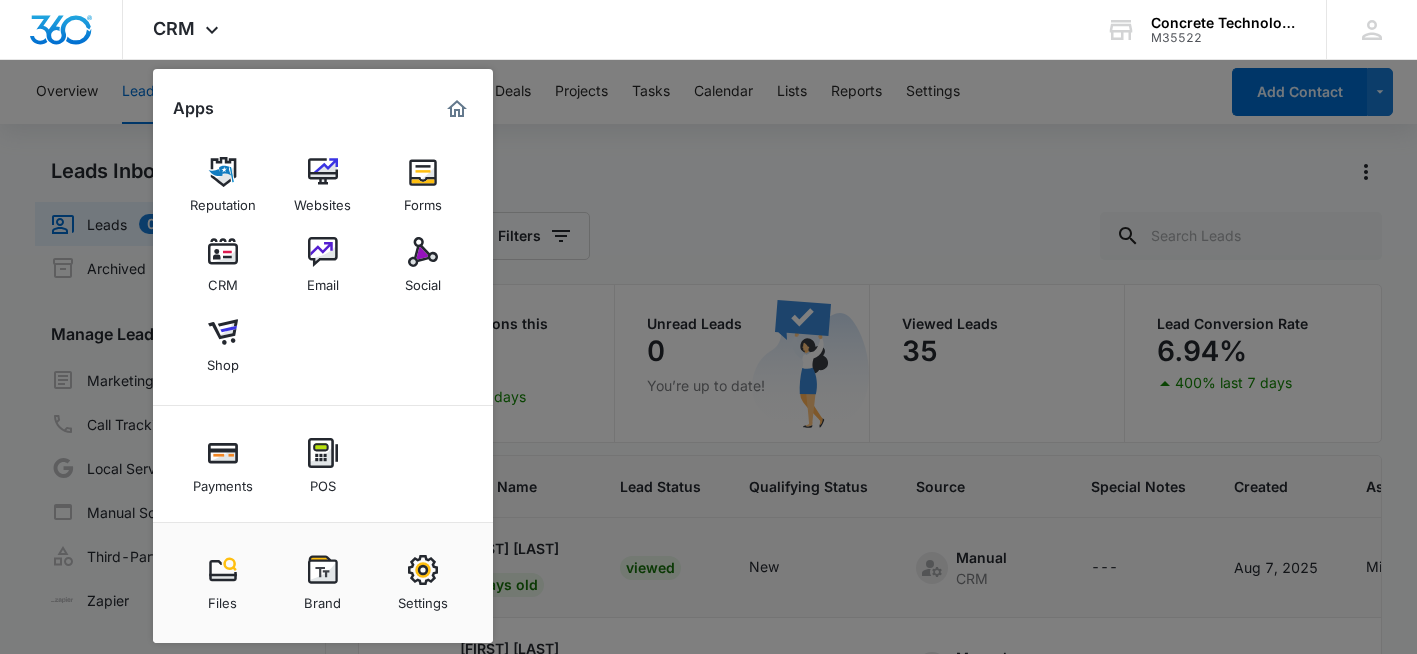 click at bounding box center [423, 570] 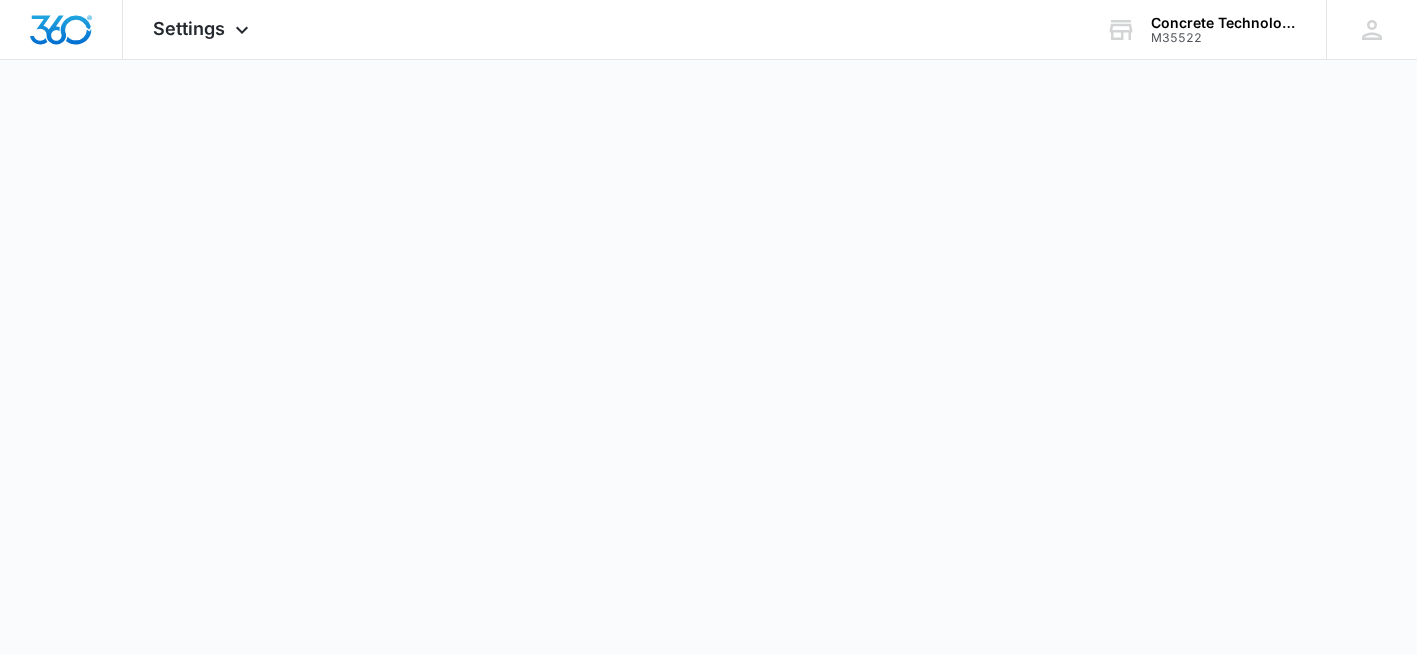 select on "US" 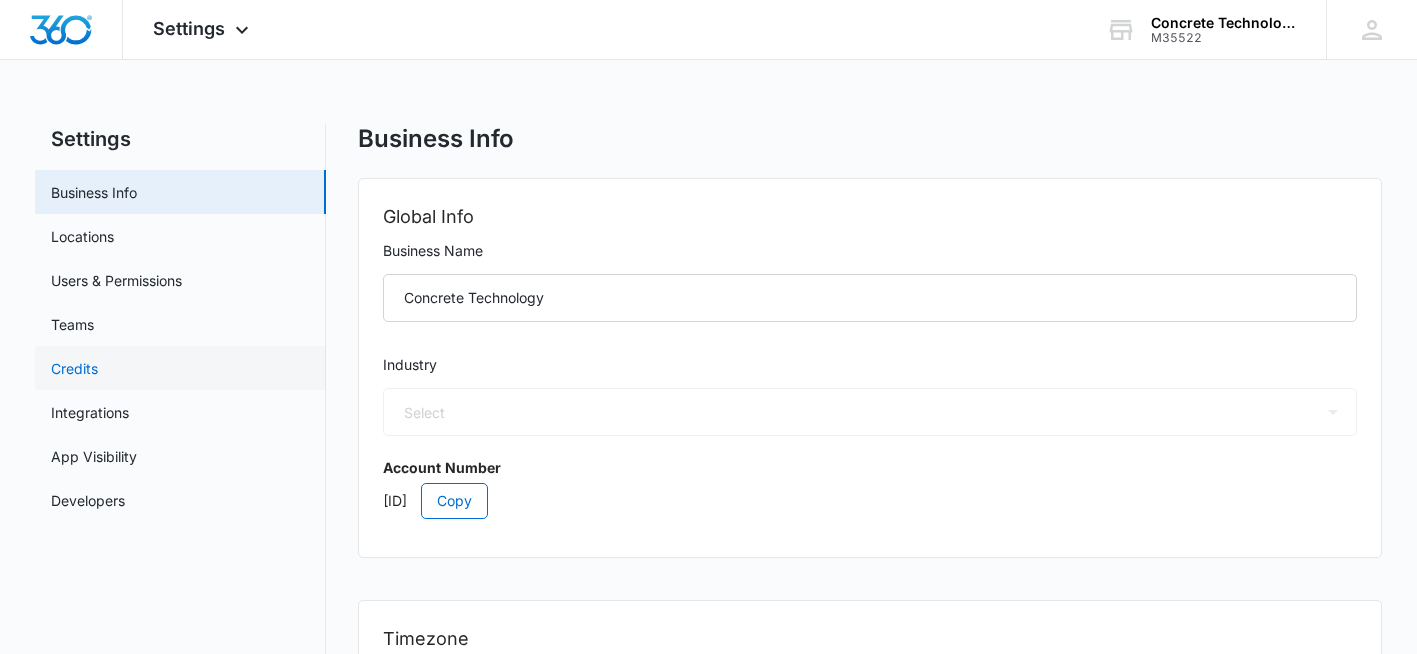select on "7" 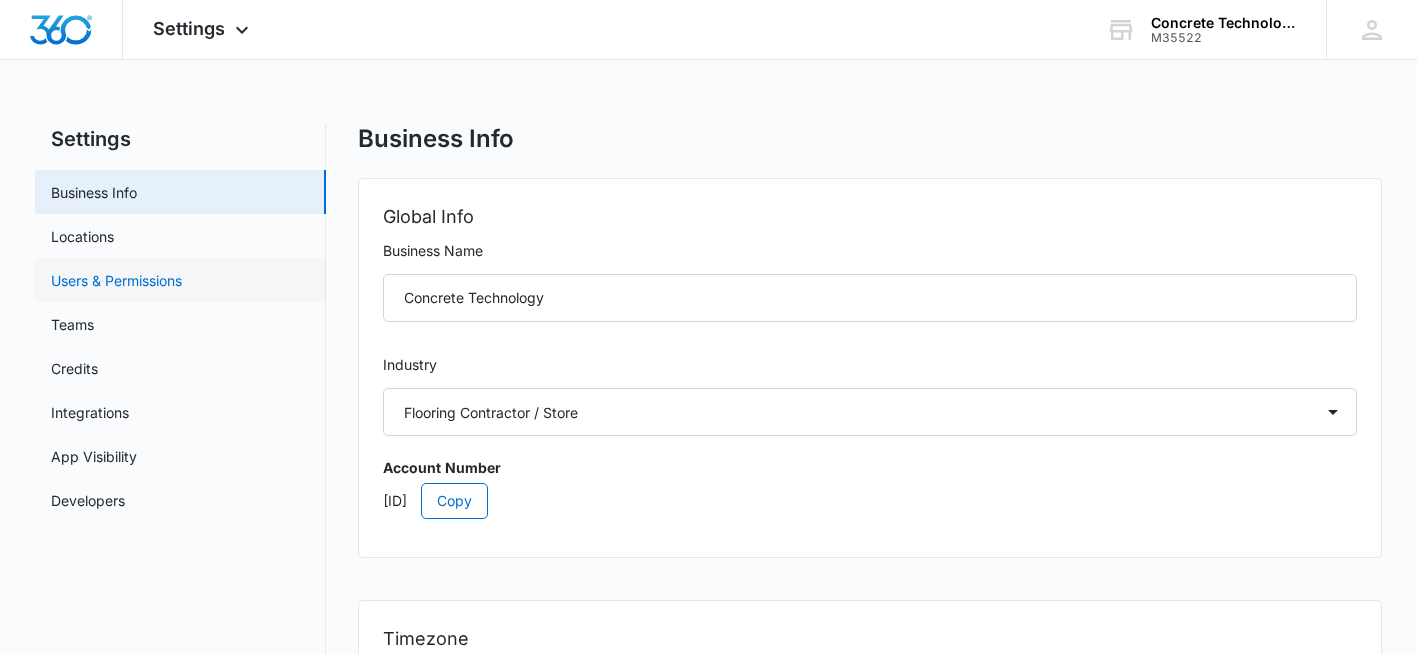 click on "Users & Permissions" at bounding box center (116, 280) 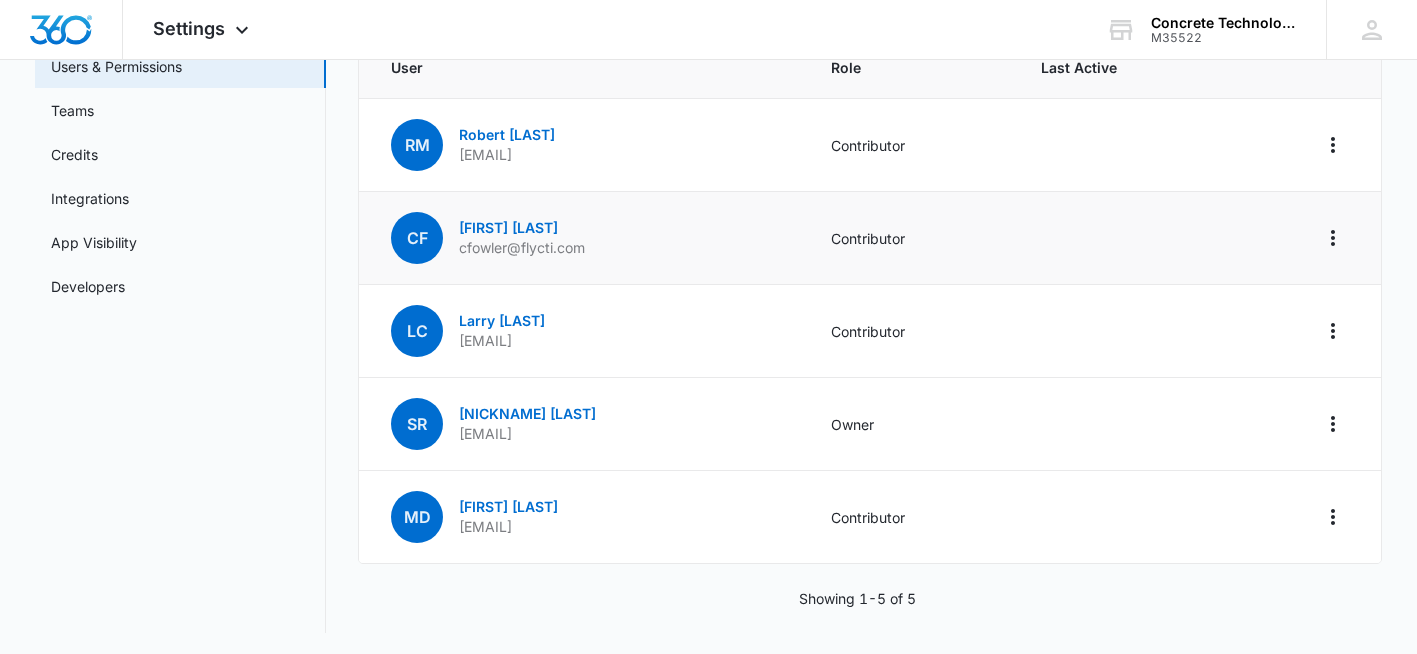 scroll, scrollTop: 217, scrollLeft: 0, axis: vertical 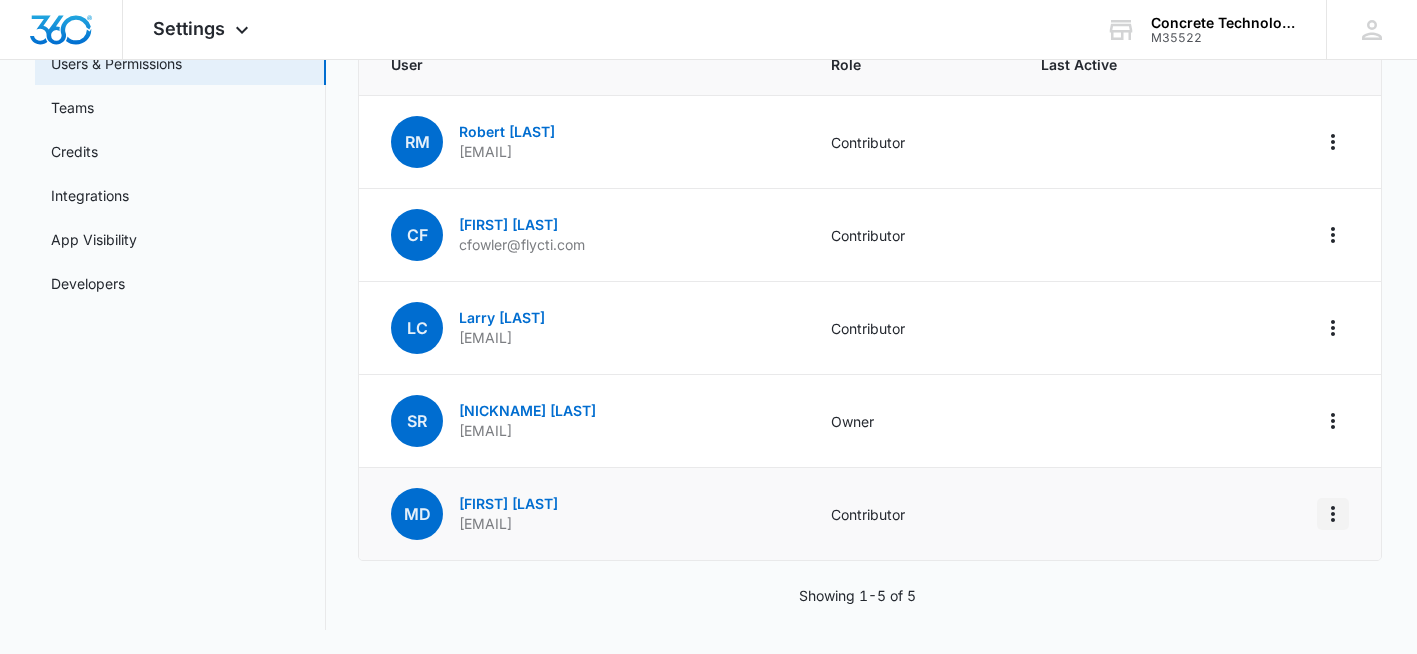 click 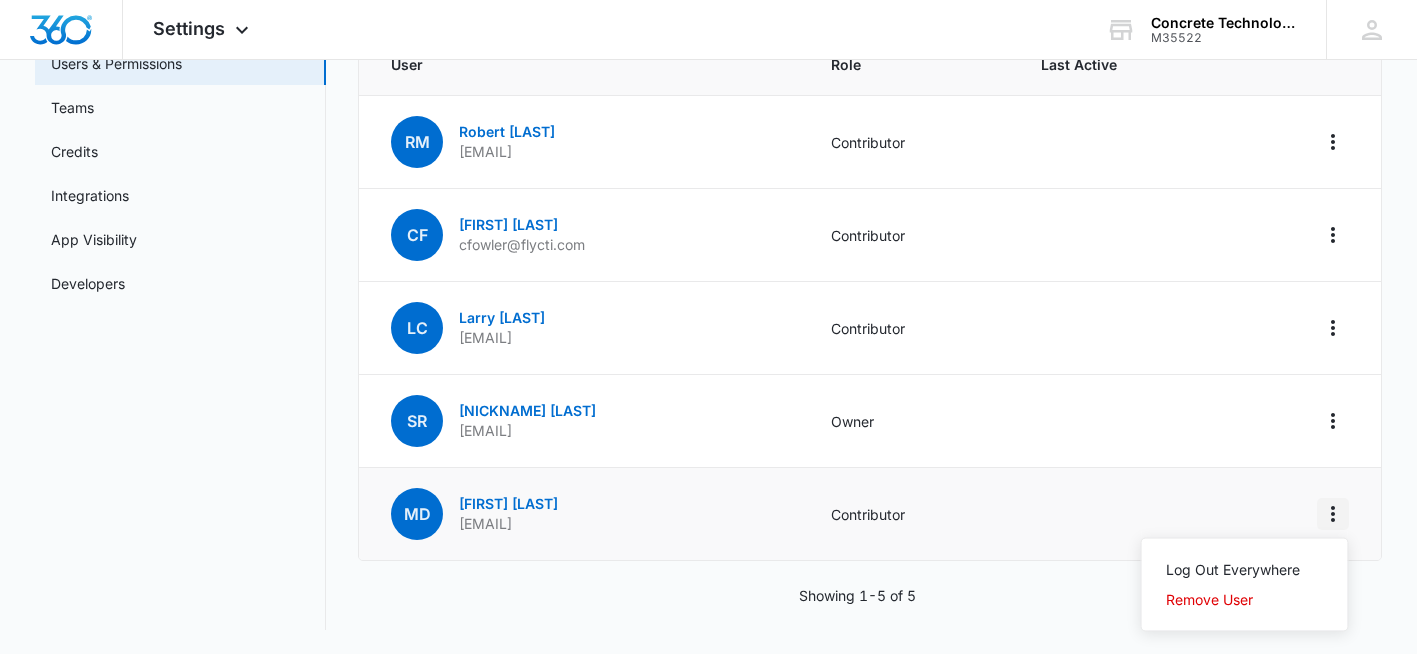 click 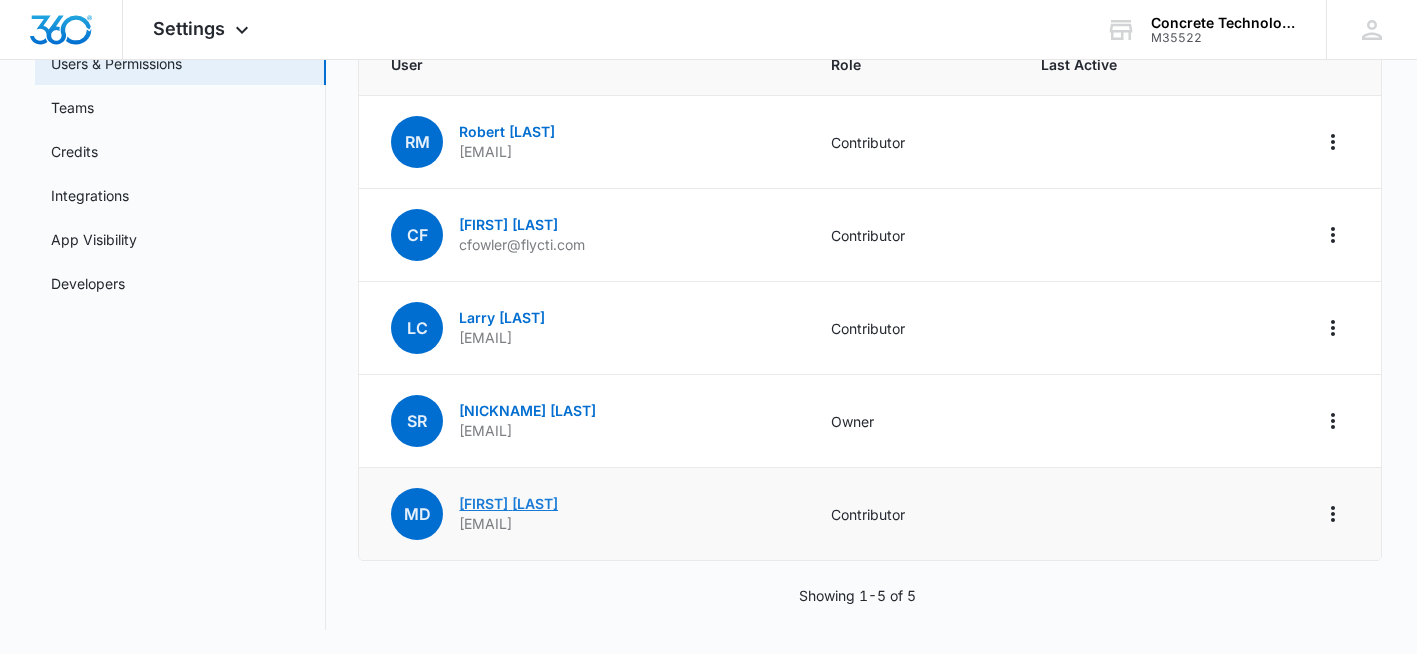 click on "[FIRST]   [LAST]" at bounding box center [508, 503] 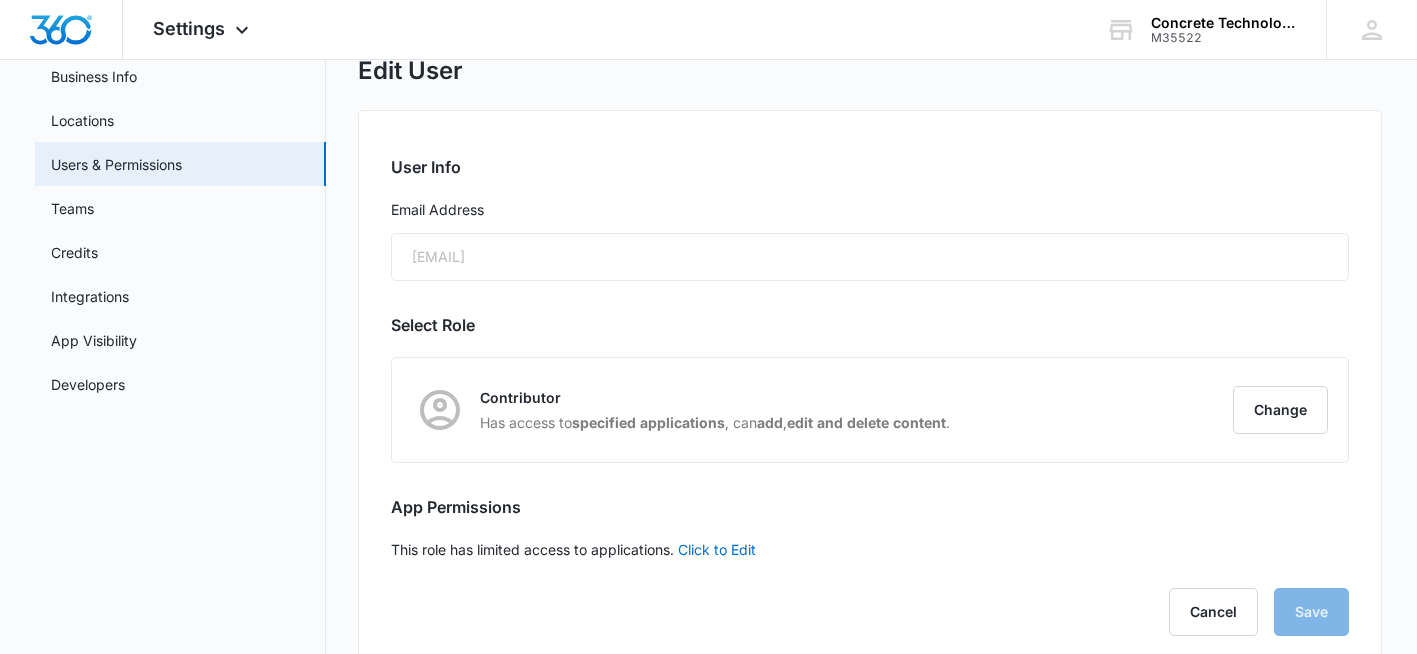 scroll, scrollTop: 155, scrollLeft: 0, axis: vertical 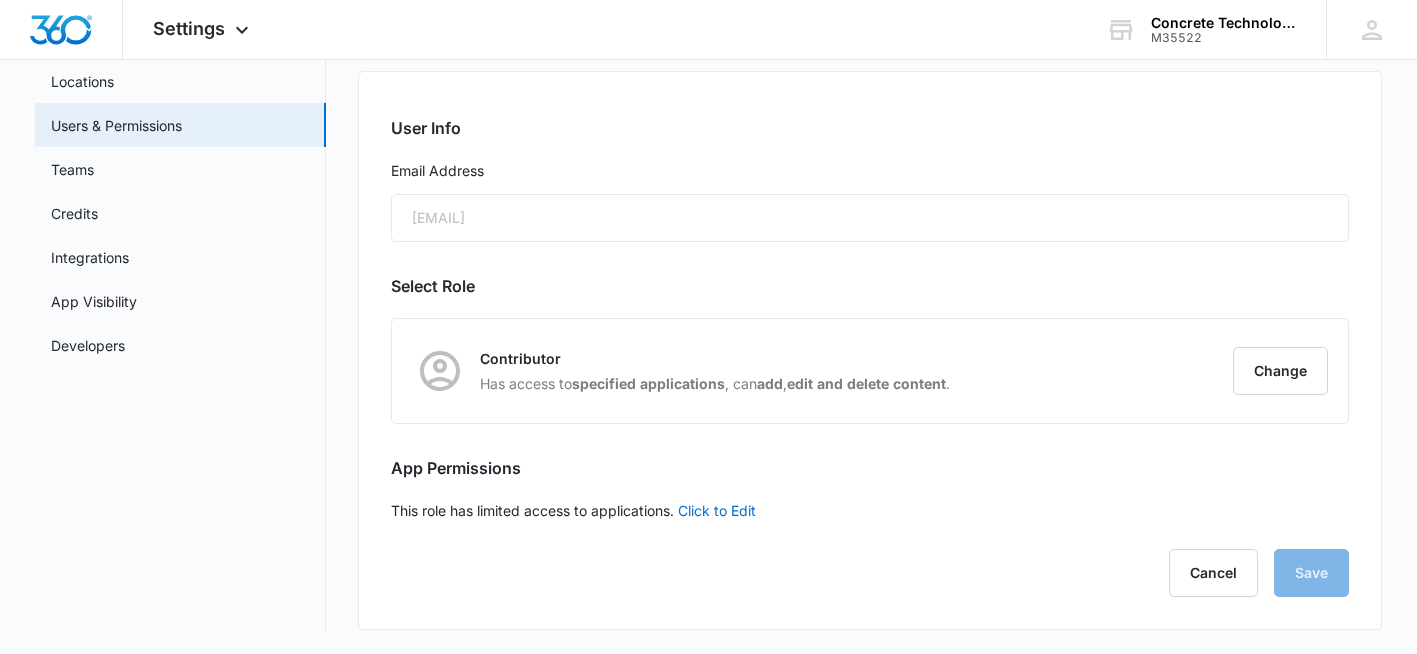 click on "Click to Edit" at bounding box center [717, 510] 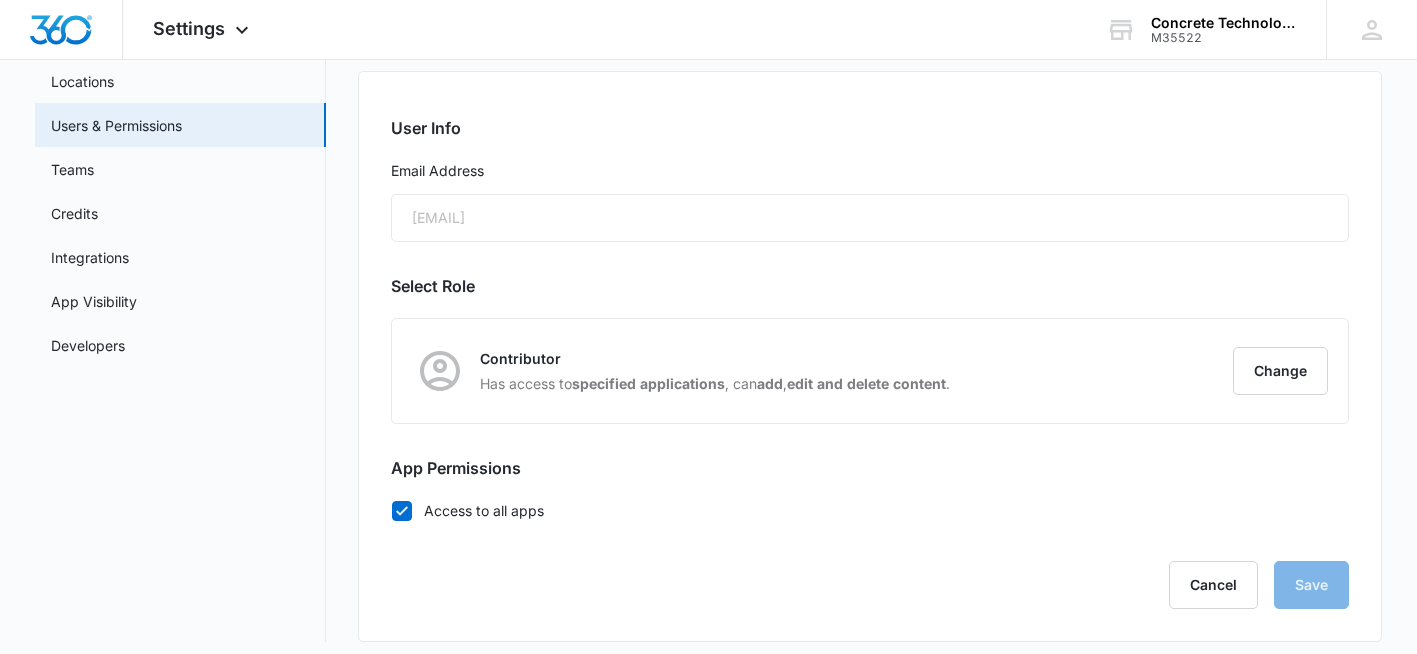 scroll, scrollTop: 167, scrollLeft: 0, axis: vertical 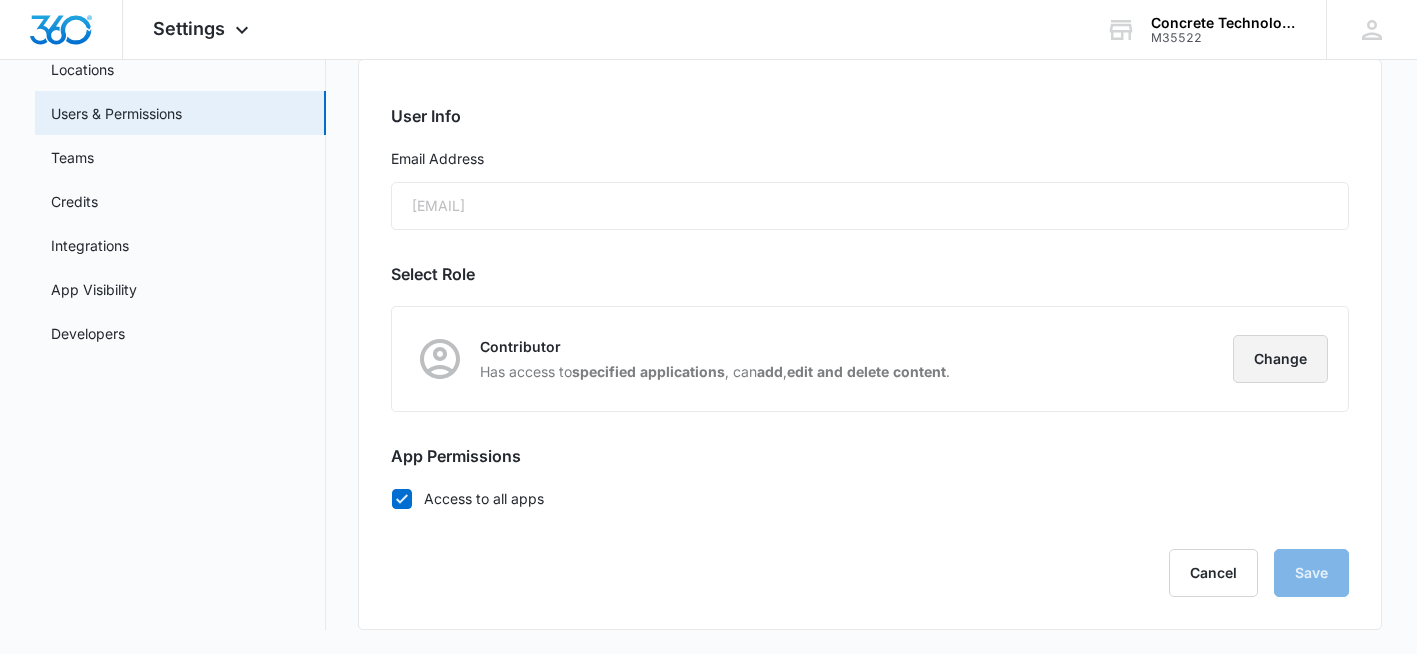 click on "Change" at bounding box center (1280, 359) 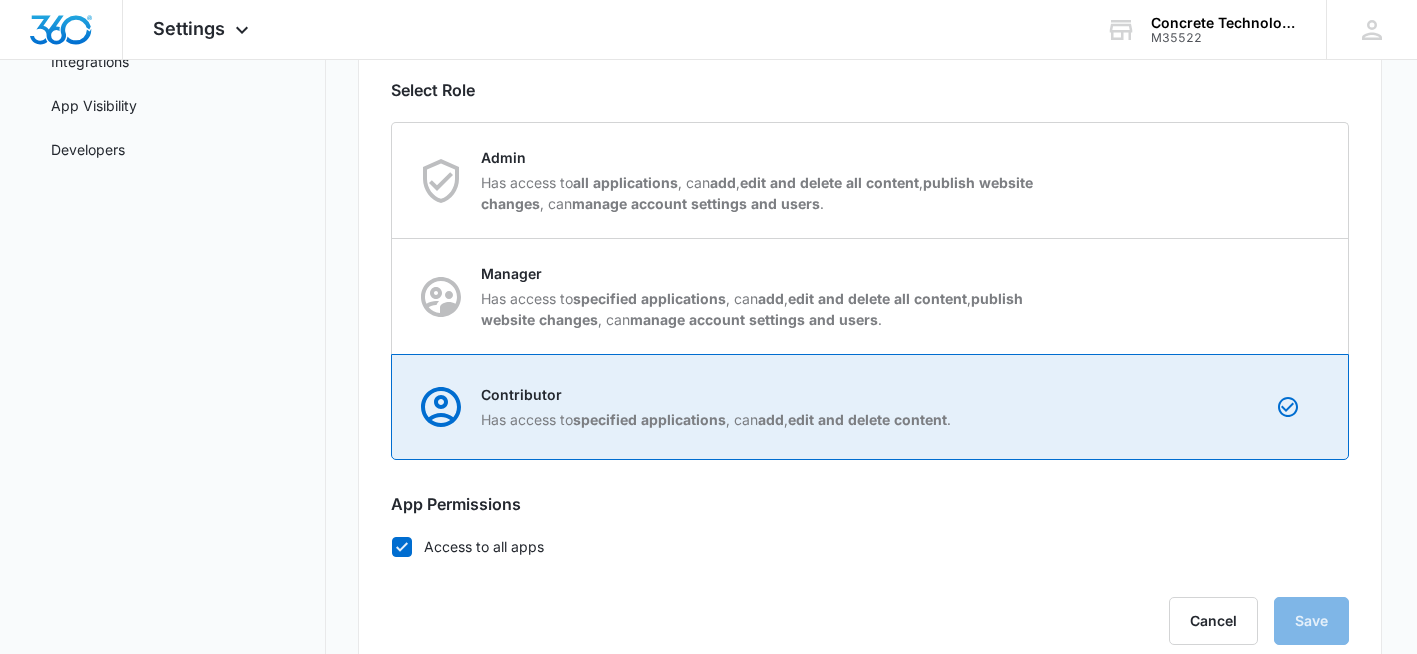 scroll, scrollTop: 299, scrollLeft: 0, axis: vertical 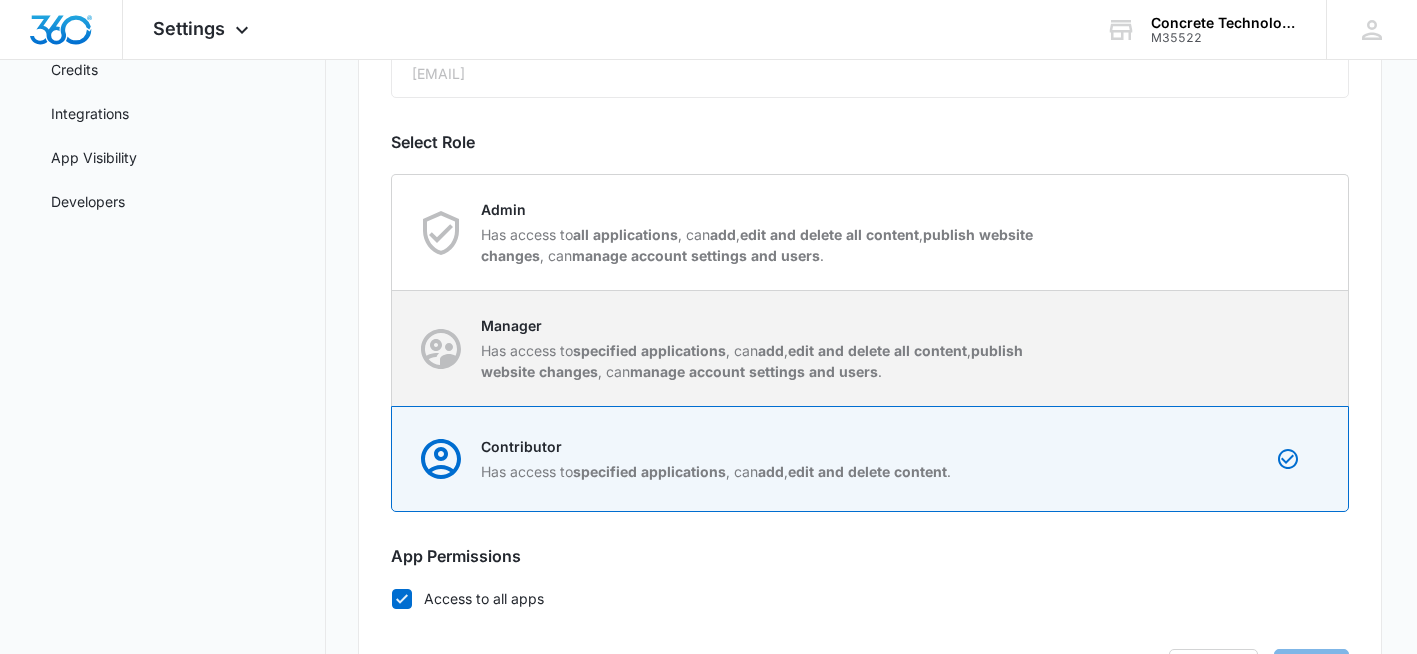 click on "specified applications" at bounding box center (649, 350) 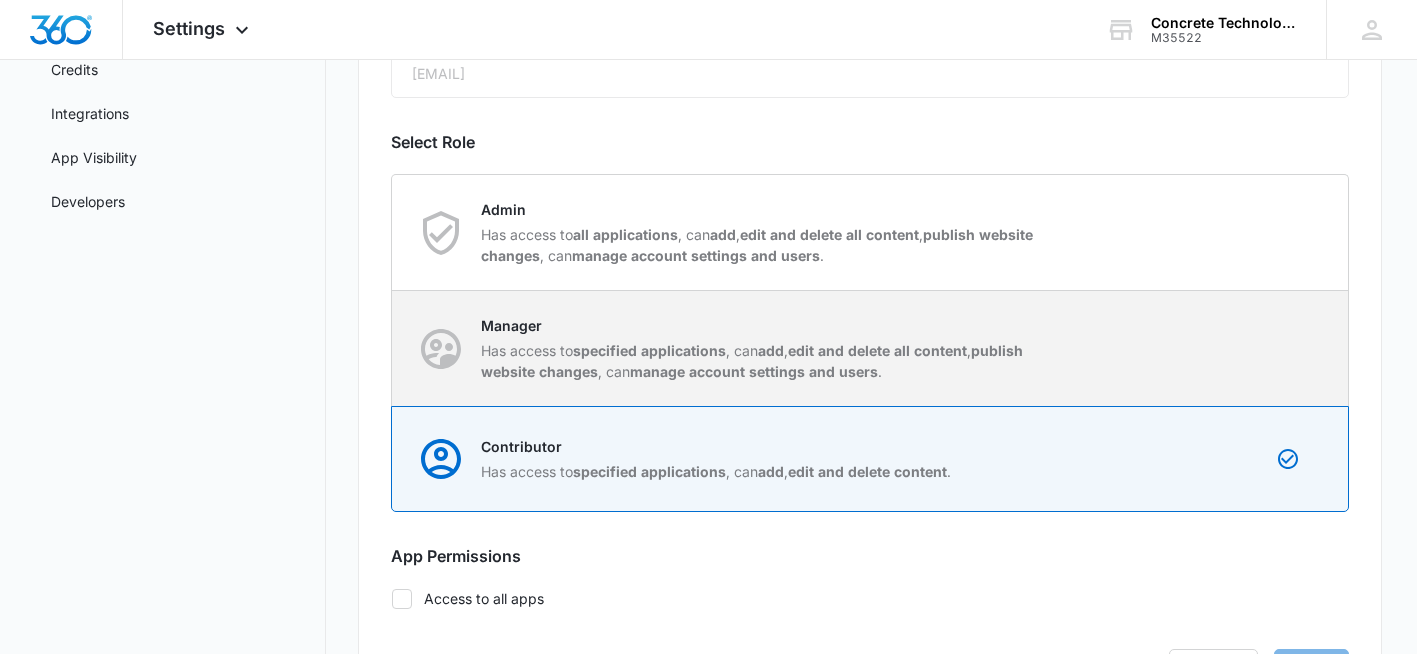 radio on "true" 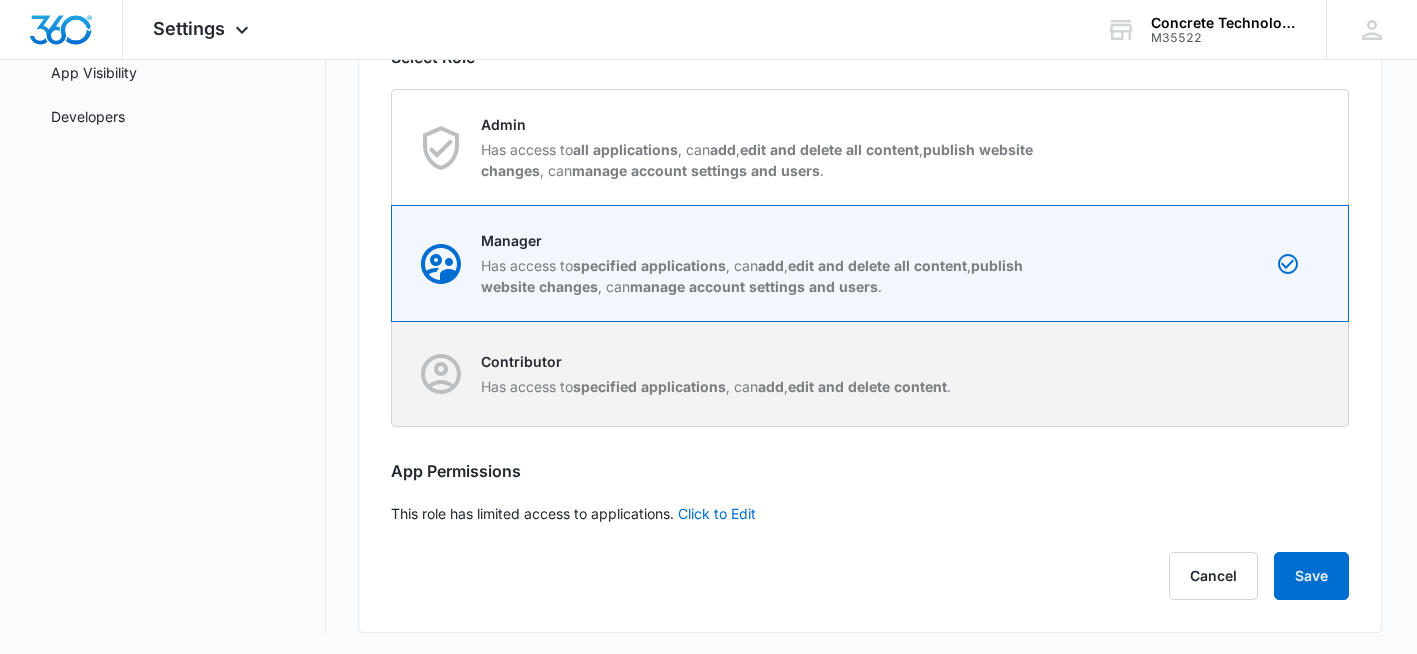 scroll, scrollTop: 387, scrollLeft: 0, axis: vertical 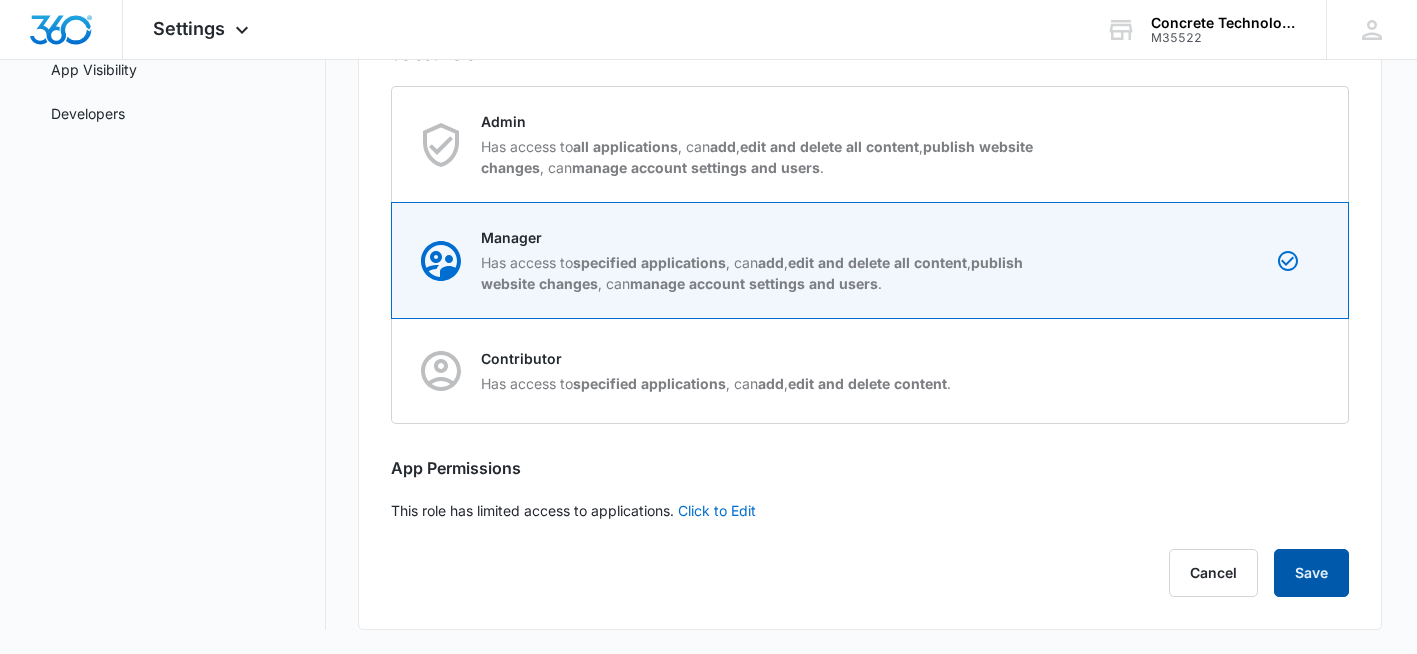 click on "Save" at bounding box center (1311, 573) 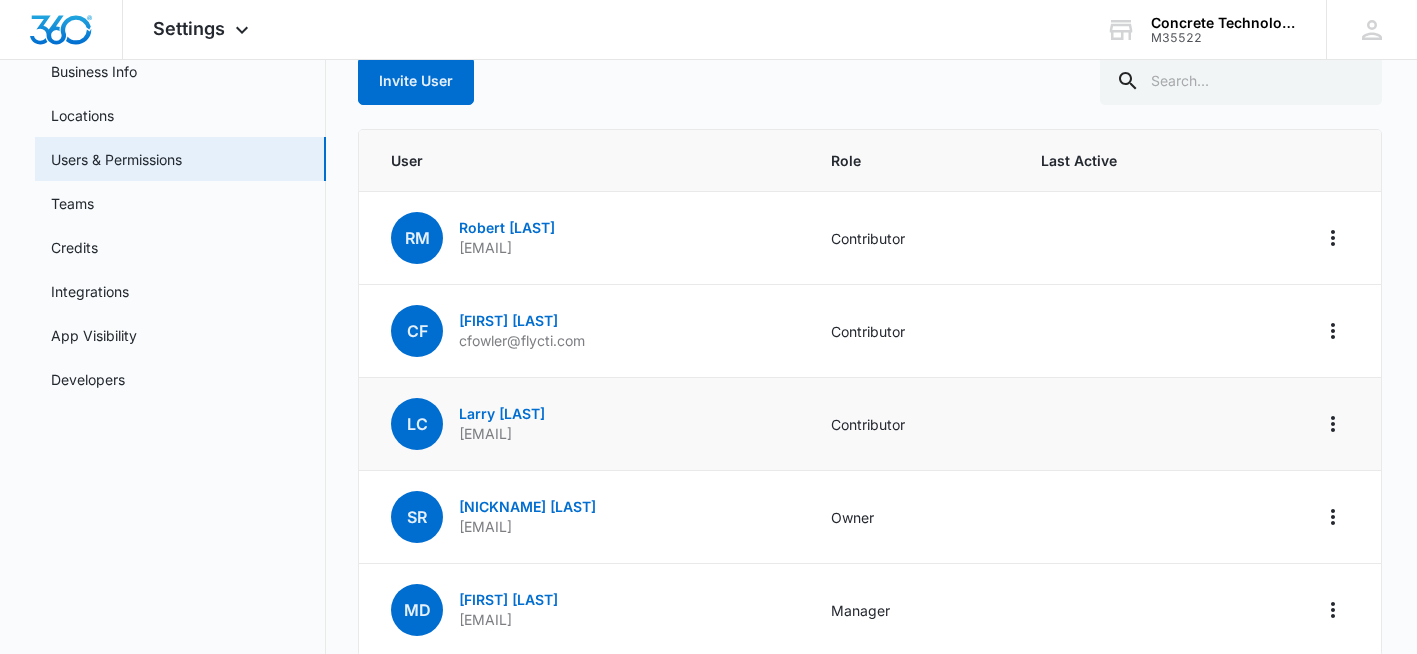 scroll, scrollTop: 117, scrollLeft: 0, axis: vertical 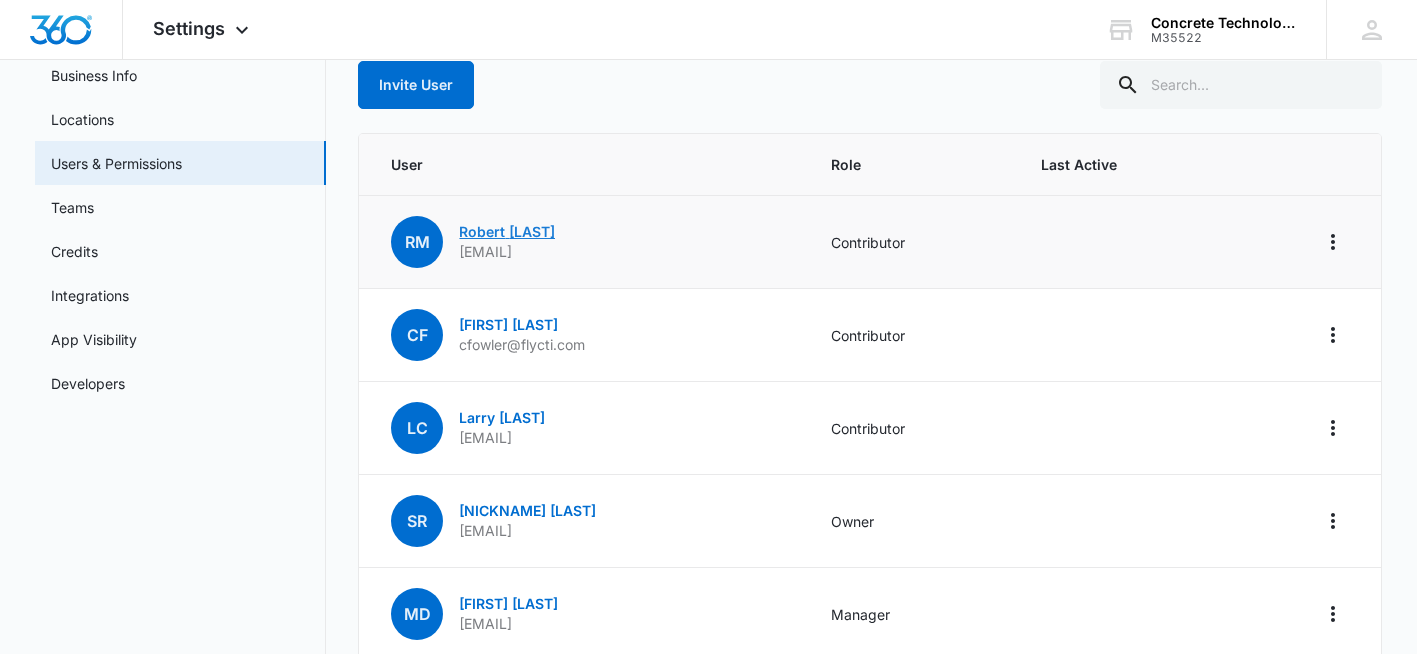 click on "[FIRST]   [LAST]" at bounding box center [507, 231] 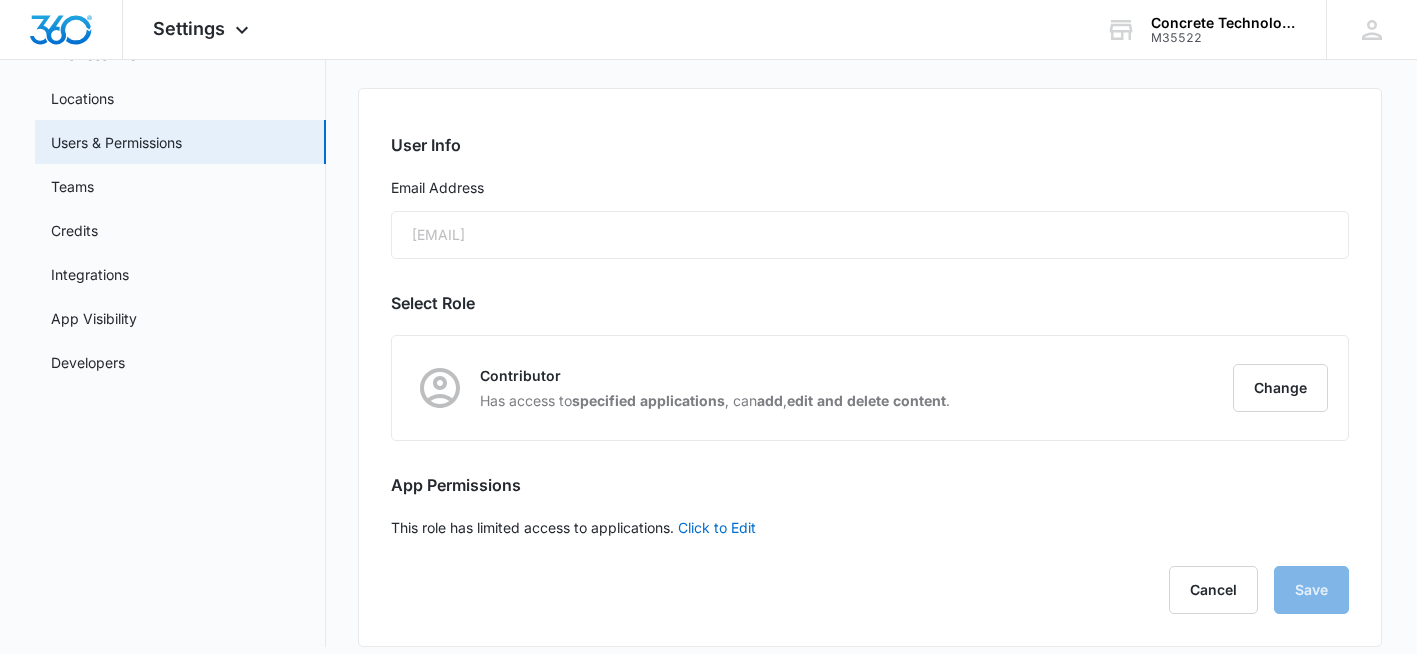 scroll, scrollTop: 155, scrollLeft: 0, axis: vertical 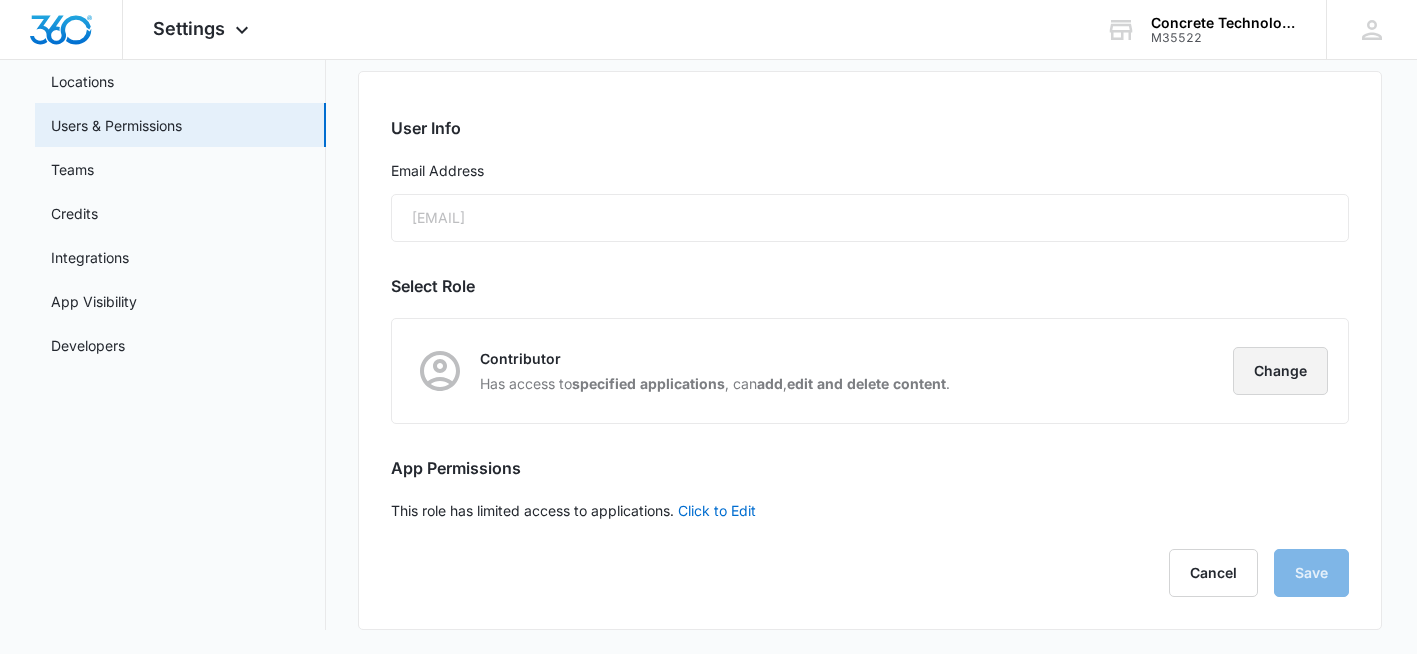click on "Change" at bounding box center (1280, 371) 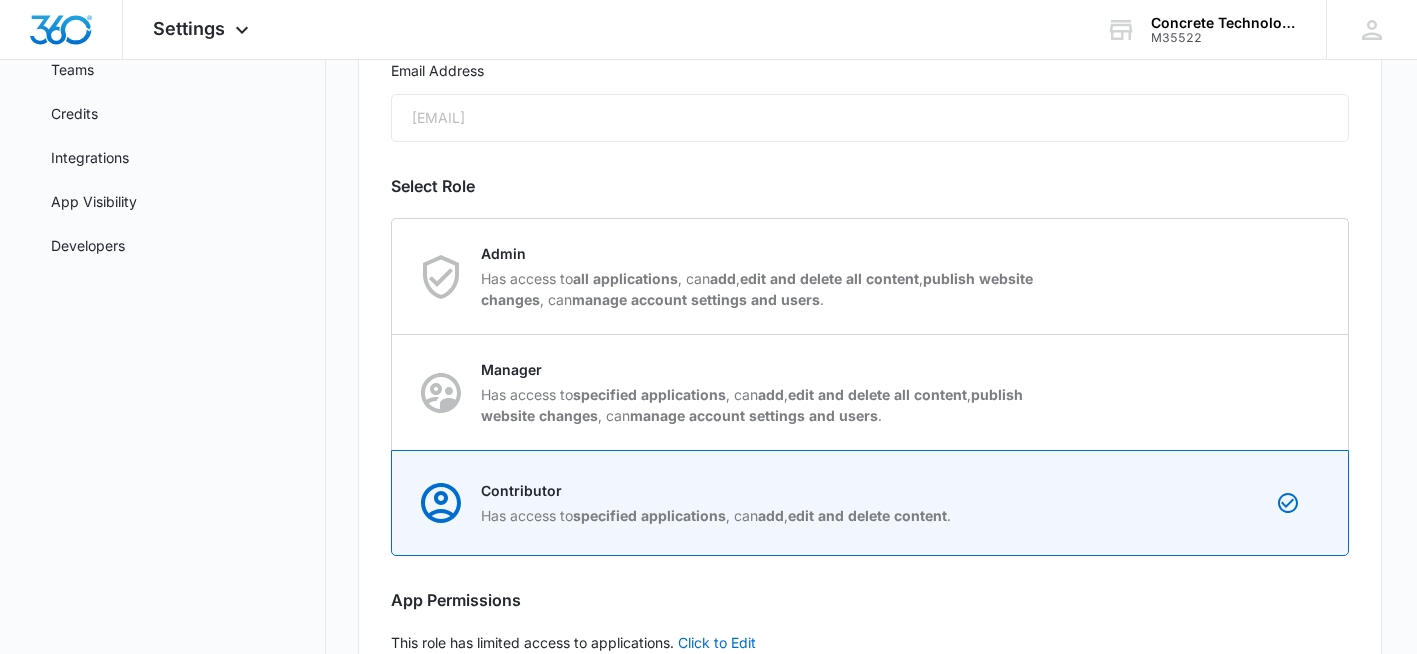 scroll, scrollTop: 0, scrollLeft: 0, axis: both 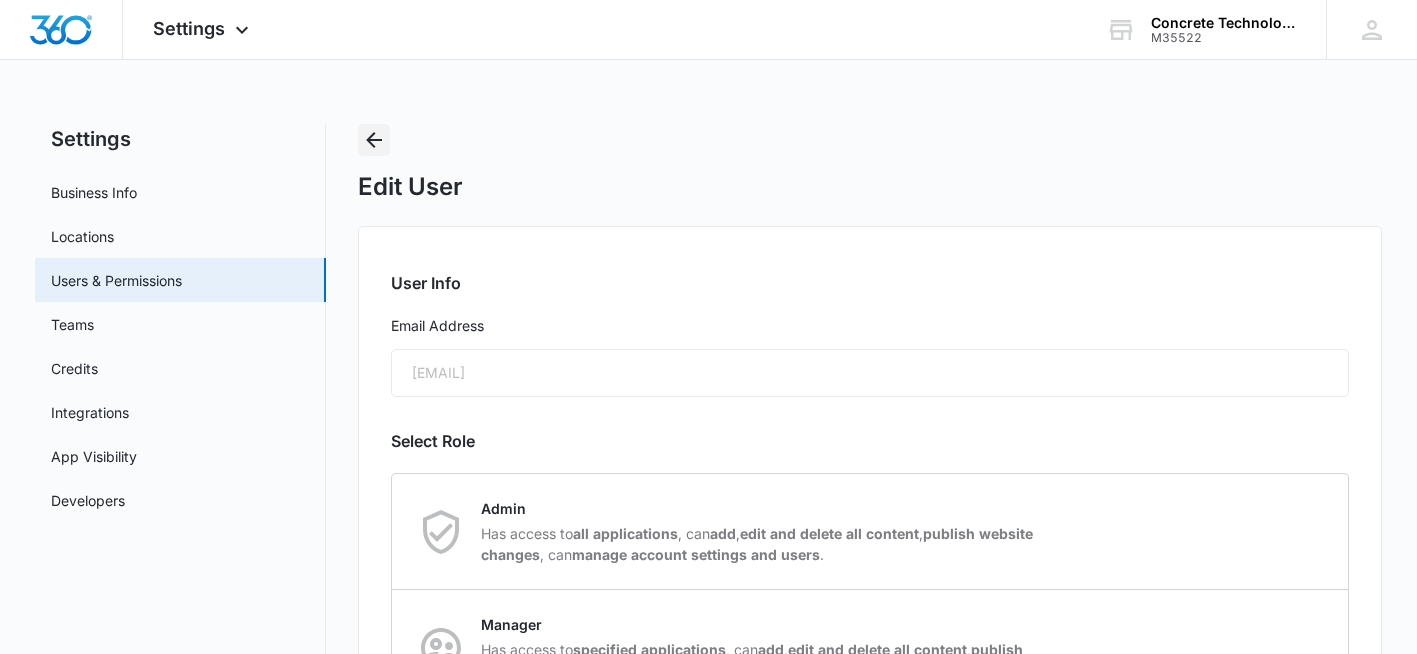 click 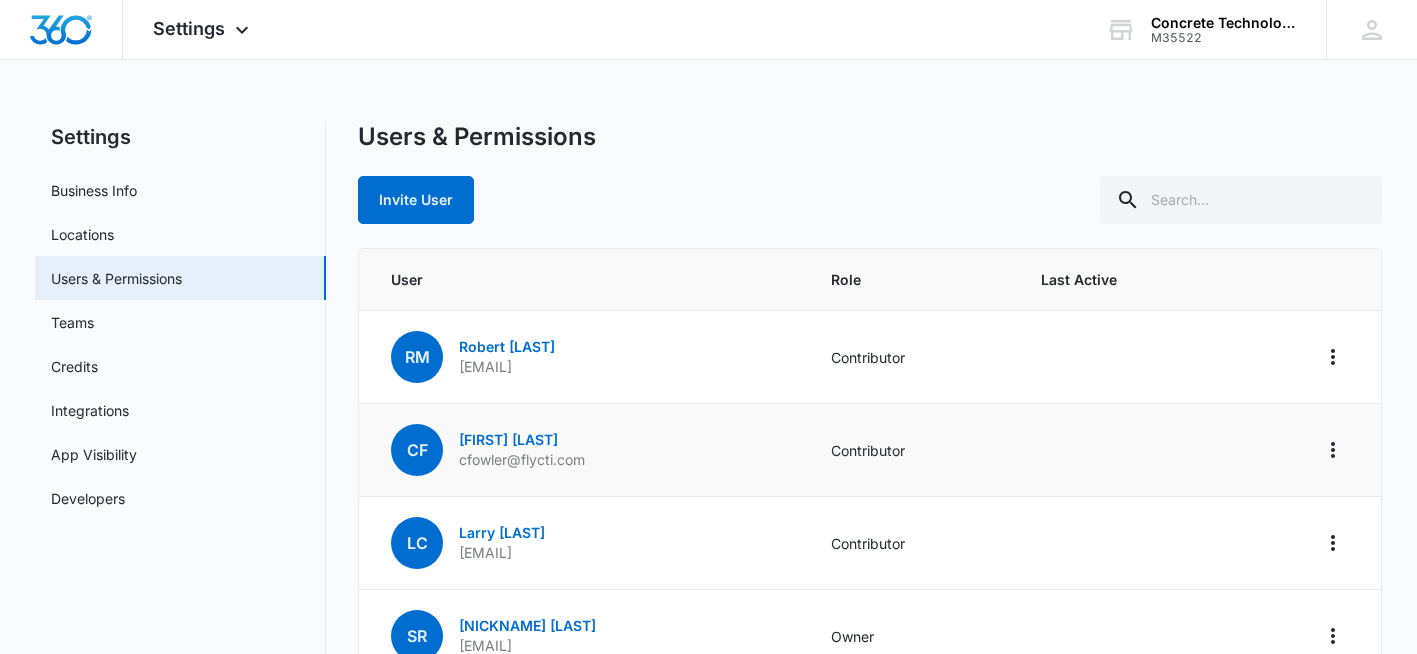 scroll, scrollTop: 0, scrollLeft: 0, axis: both 